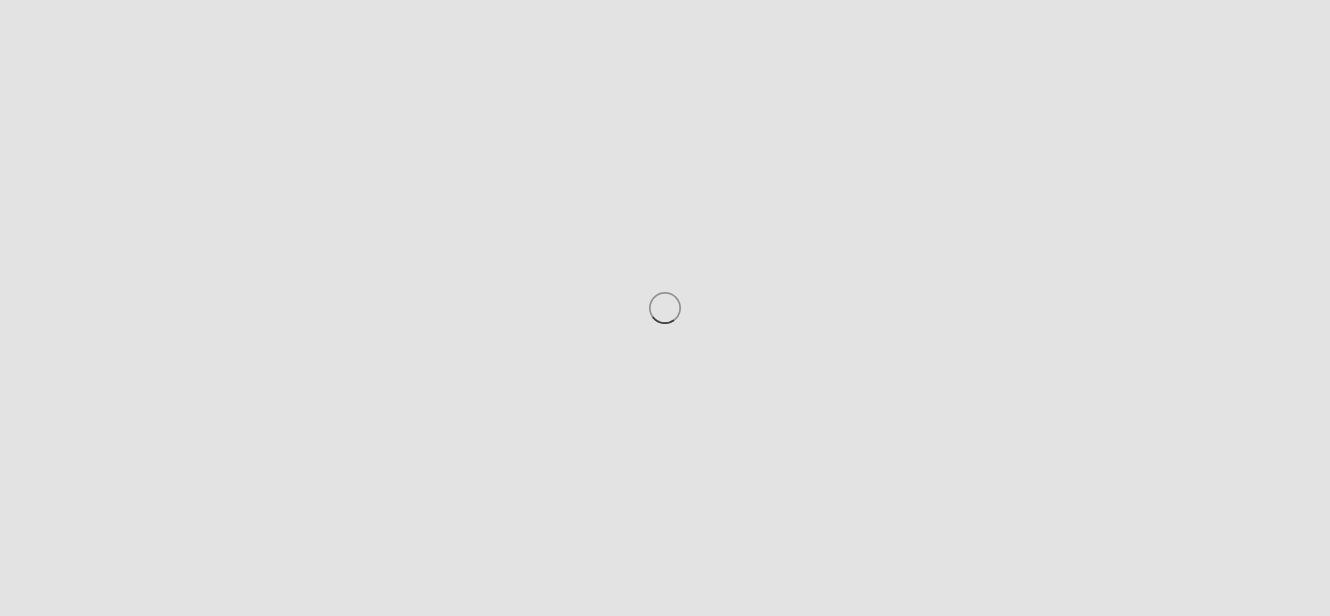 scroll, scrollTop: 0, scrollLeft: 0, axis: both 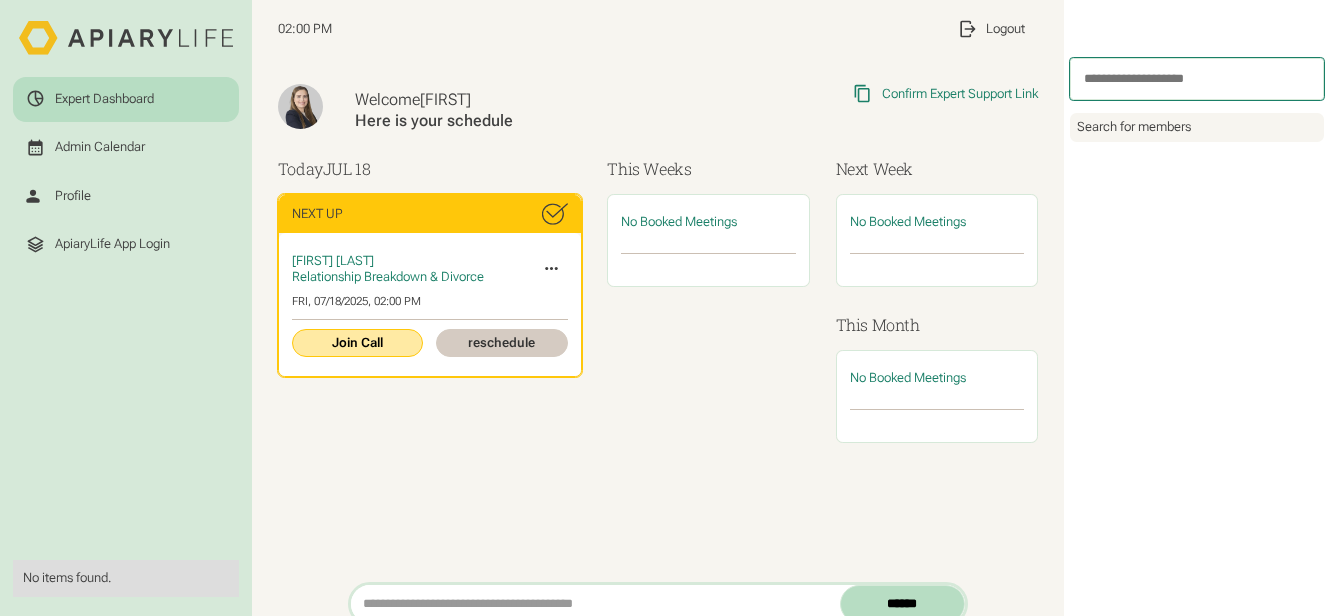 click on "Join Call" at bounding box center (358, 343) 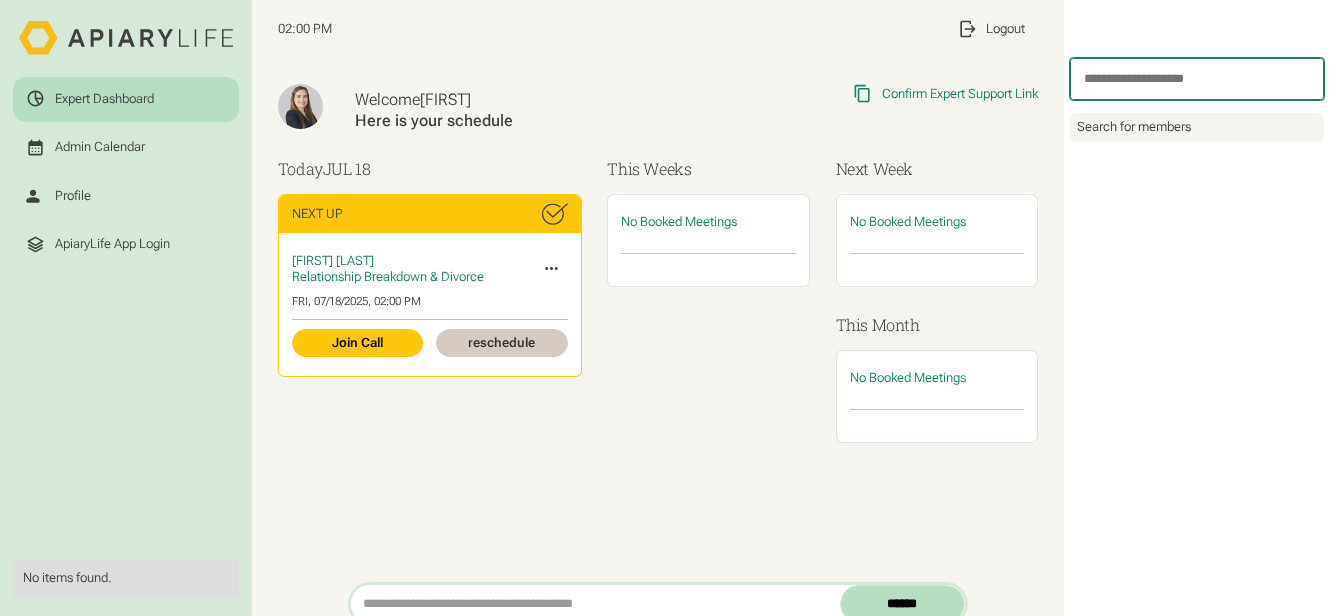 click at bounding box center [1196, 79] 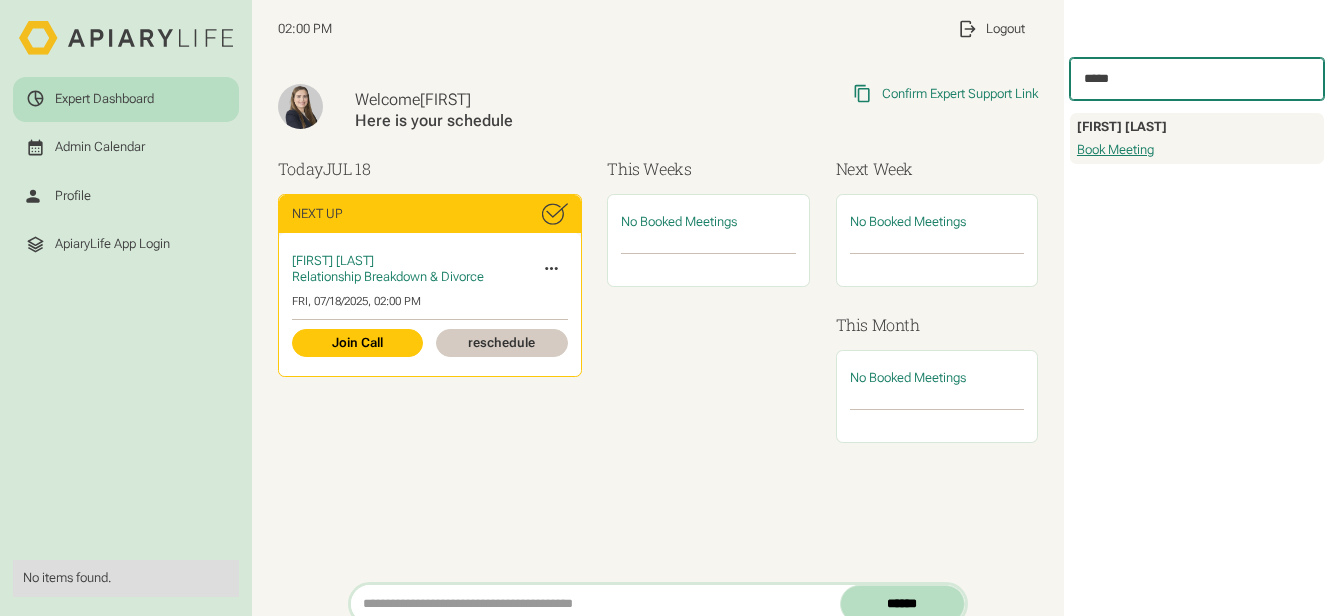type on "*******" 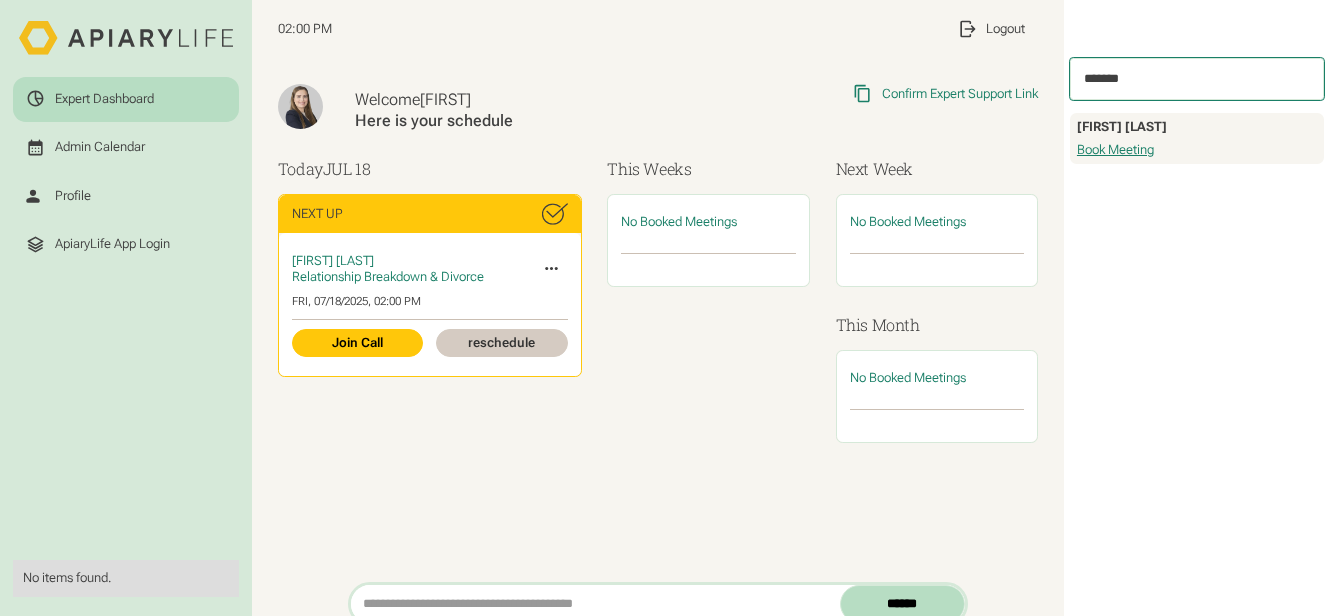 click on "Book Meeting" at bounding box center [1115, 150] 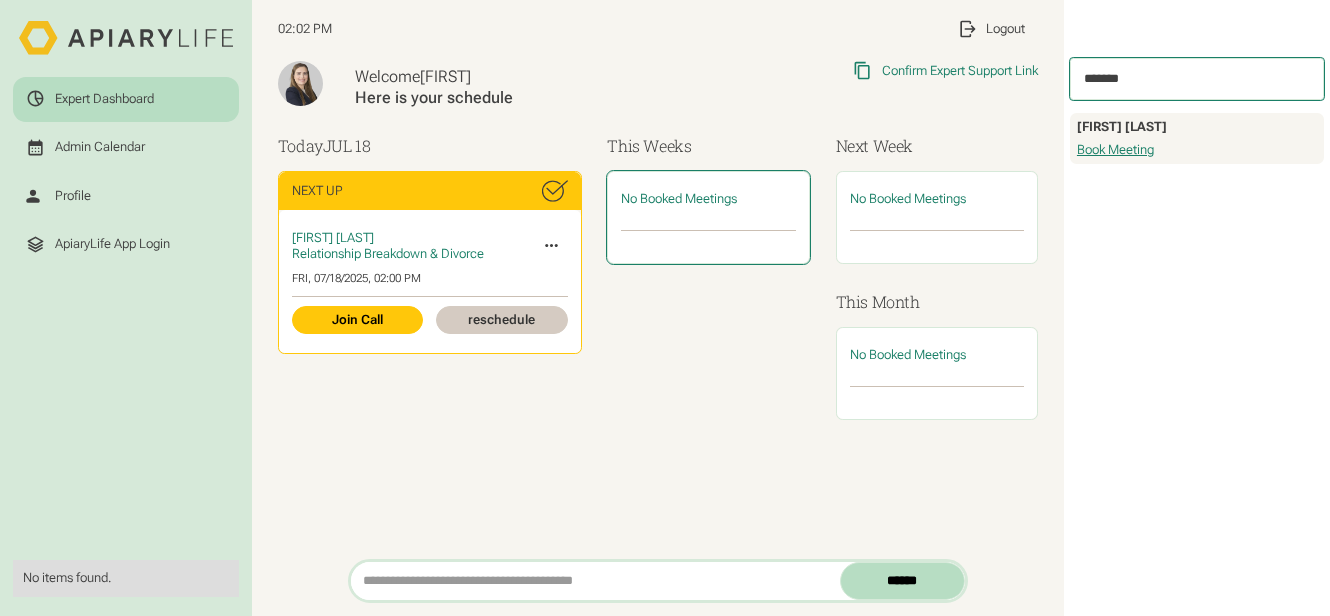 scroll, scrollTop: 29, scrollLeft: 0, axis: vertical 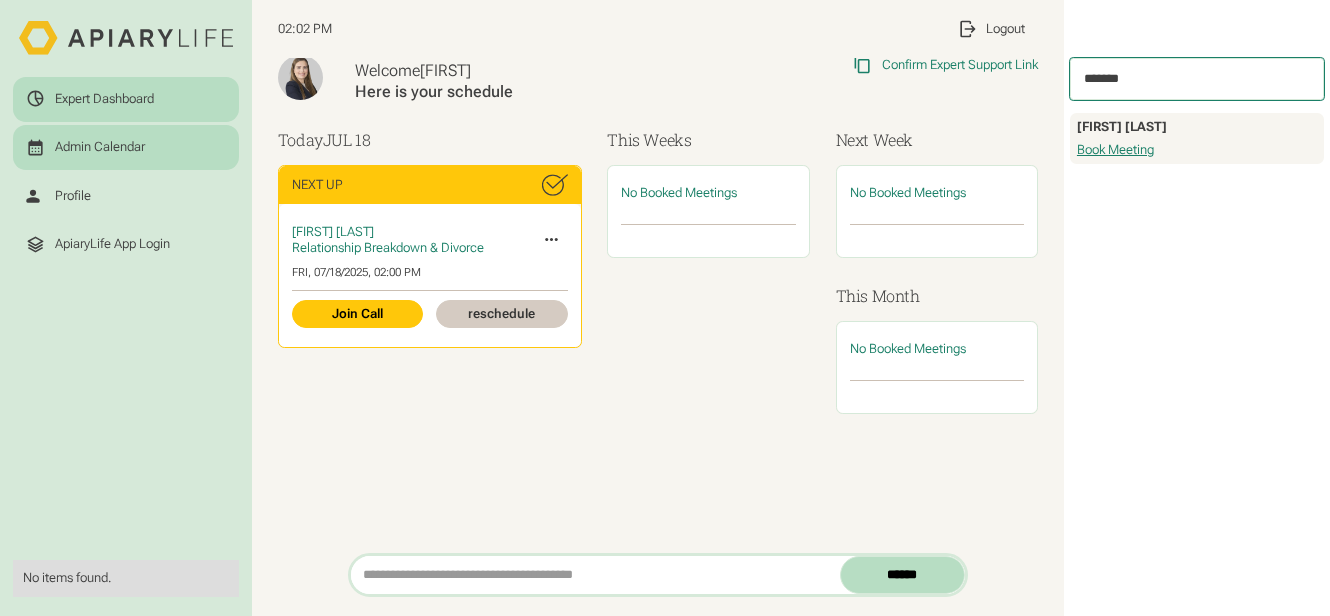 click on "Admin Calendar" at bounding box center [126, 147] 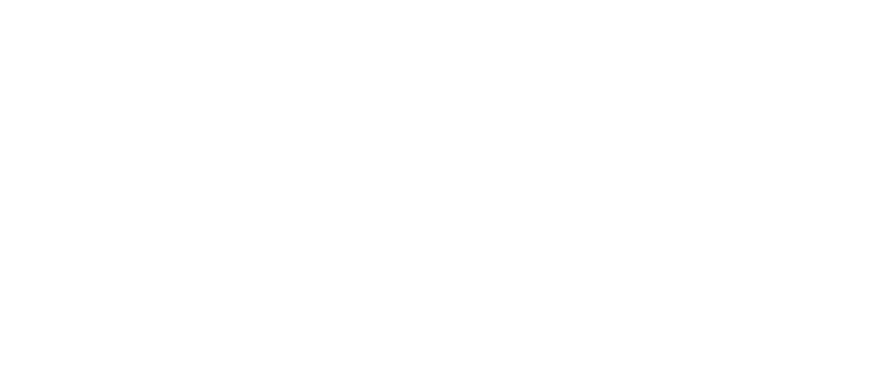 scroll, scrollTop: 0, scrollLeft: 0, axis: both 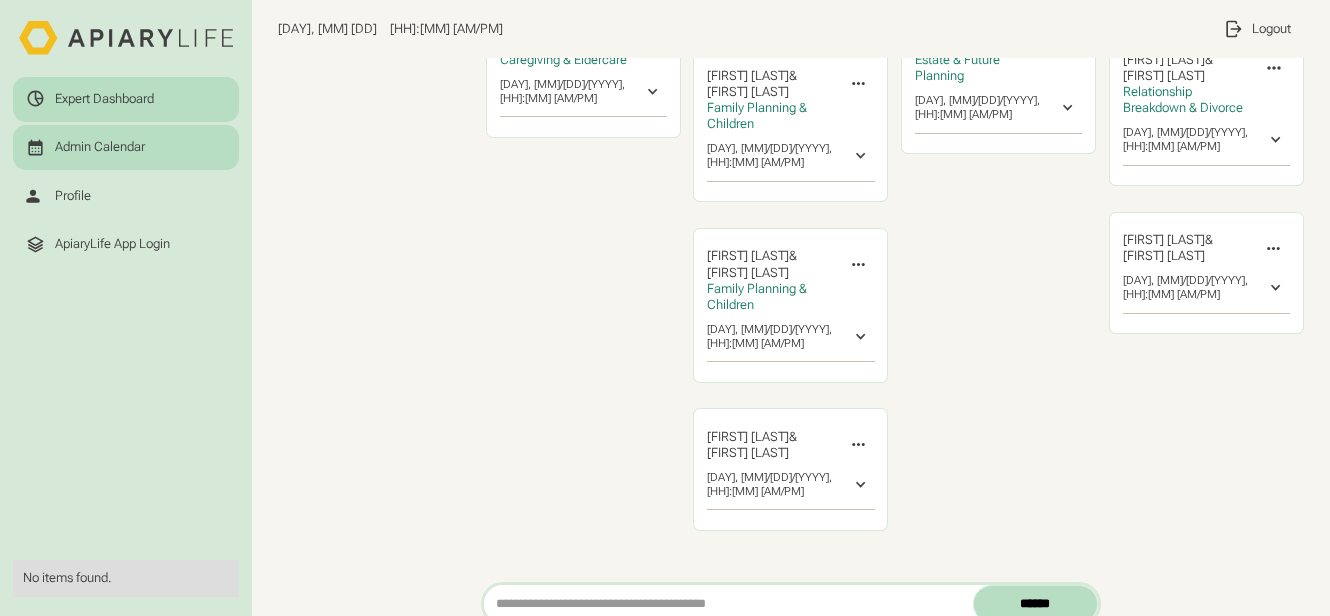 click on "Expert Dashboard" at bounding box center [104, 99] 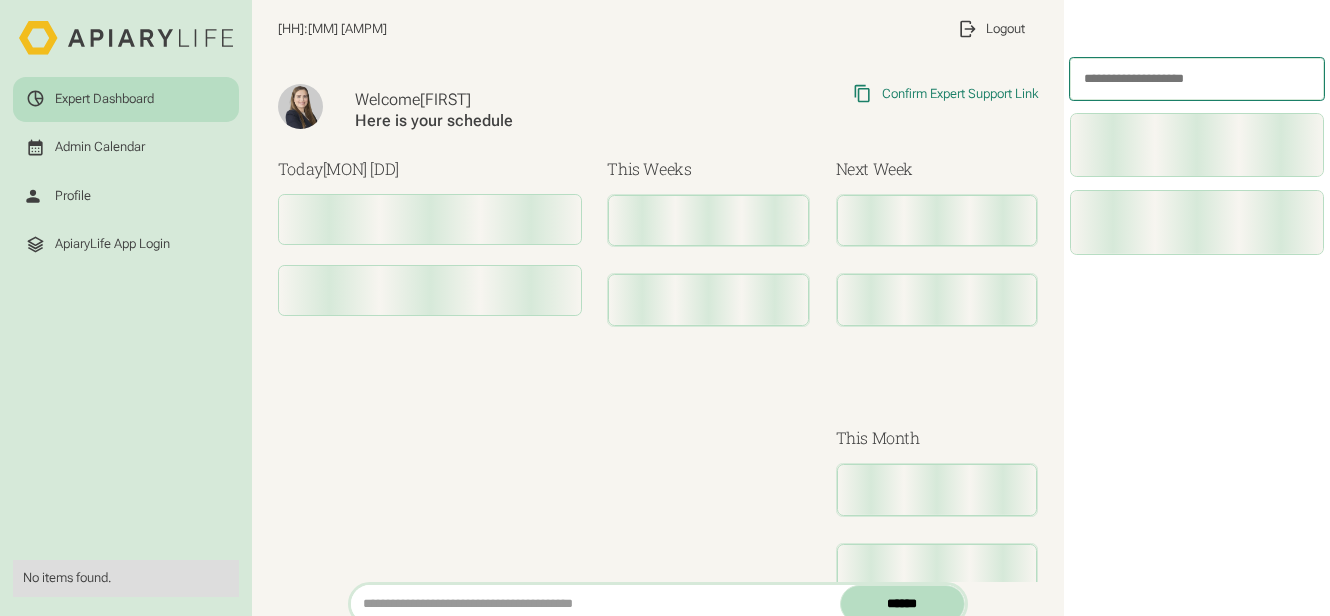 scroll, scrollTop: 0, scrollLeft: 0, axis: both 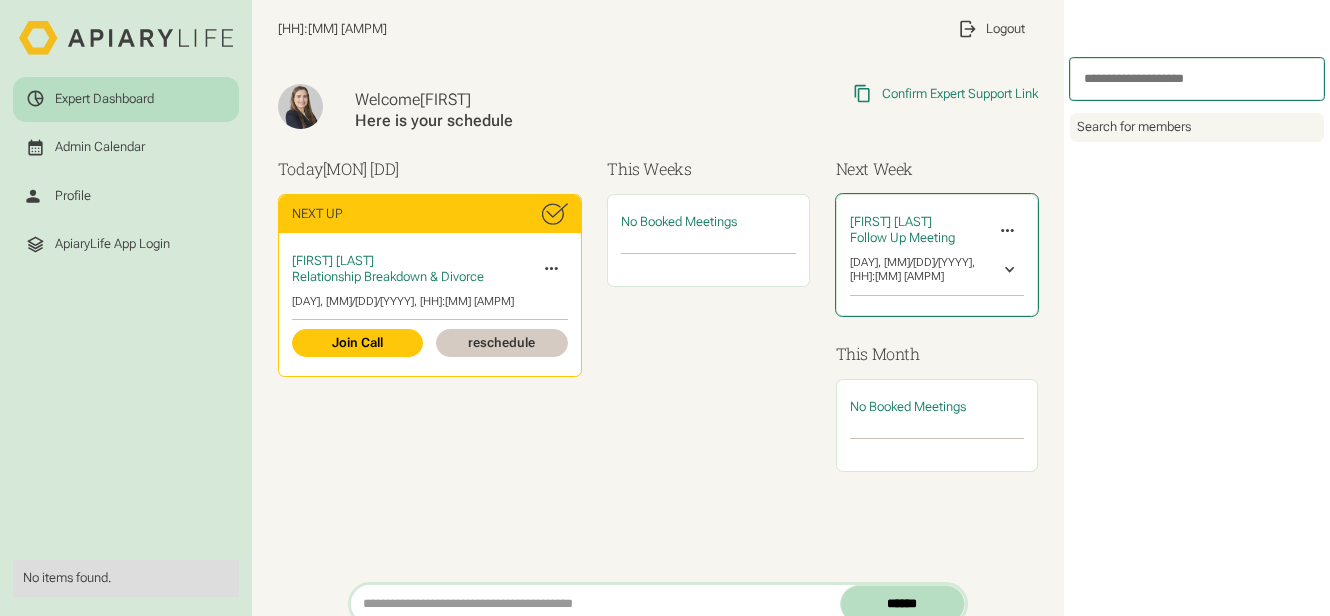 click 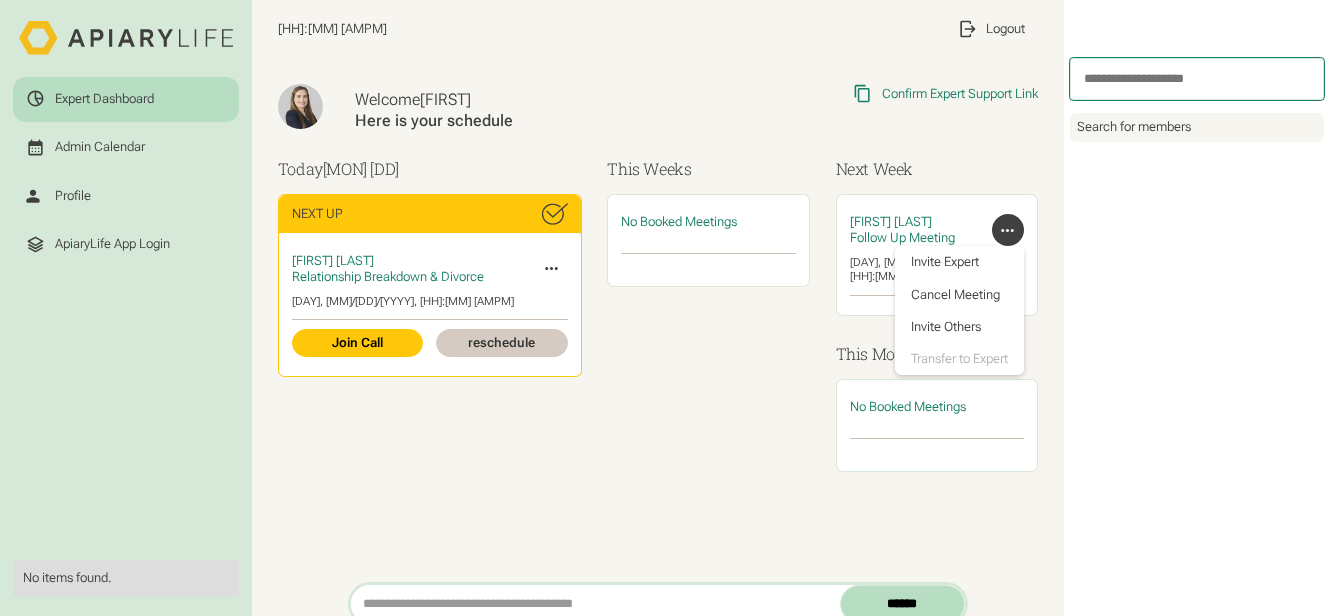 click on "Next Week" at bounding box center [937, 169] 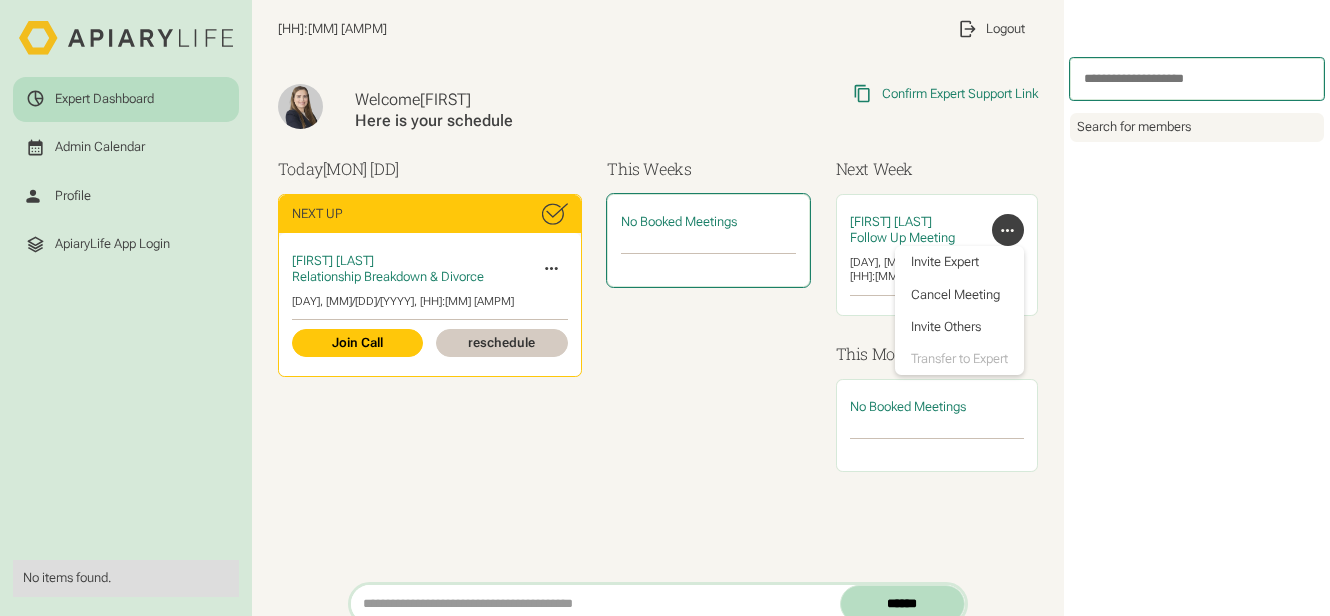 click at bounding box center (708, 246) 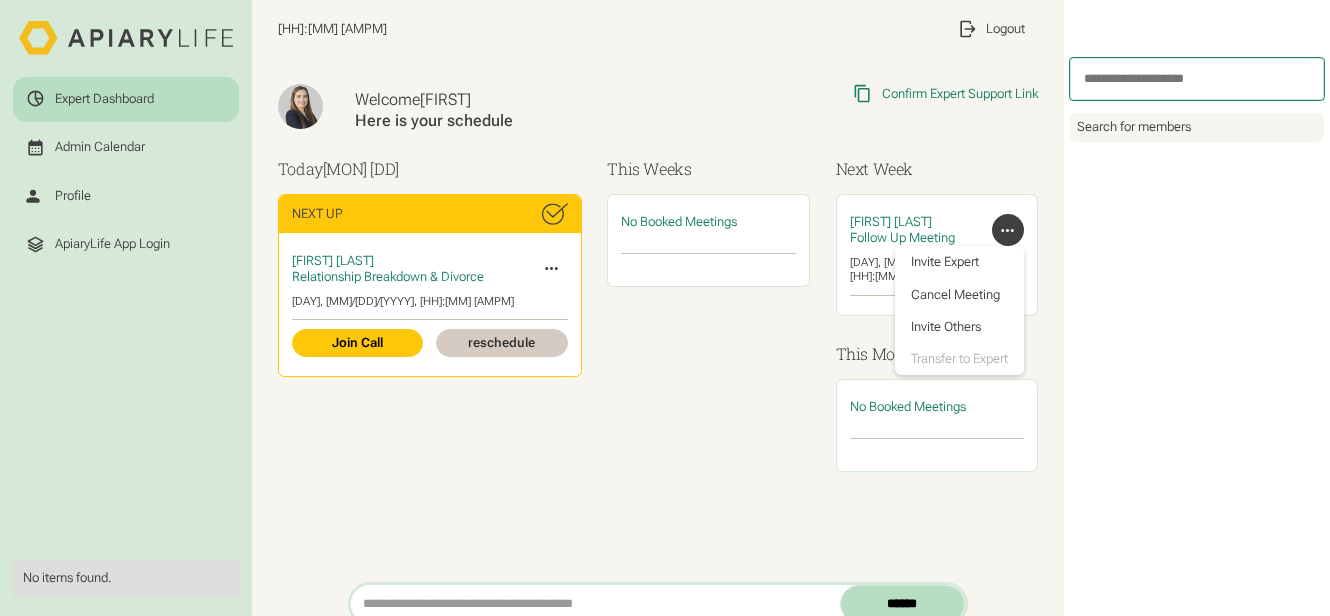 click on "Welcome  [FIRST] Here is your schedule Copied Link to Clipboard Confirm Expert Support Link  https://app.apiary.life/app/engage/confirm-support Today  [MON] [DD]   Next Up
[FIRST] [LAST] Relationship Breakdown & Divorce Invite Expert Cancel Meeting Invite Others Transfer to Expert [DAY], [MM]/[DD]/[YYYY], [HH]:[MM] [AMPM] Join Call reschedule This Weeks No Booked Meetings Next Week [FIRST] [LAST] Follow Up Meeting Invite Expert Cancel Meeting Invite Others Transfer to Expert [DAY], [MM]/[DD]/[YYYY], [HH]:[MM] [AMPM] Start Call reschedule This Month No Booked Meetings" at bounding box center (658, 291) 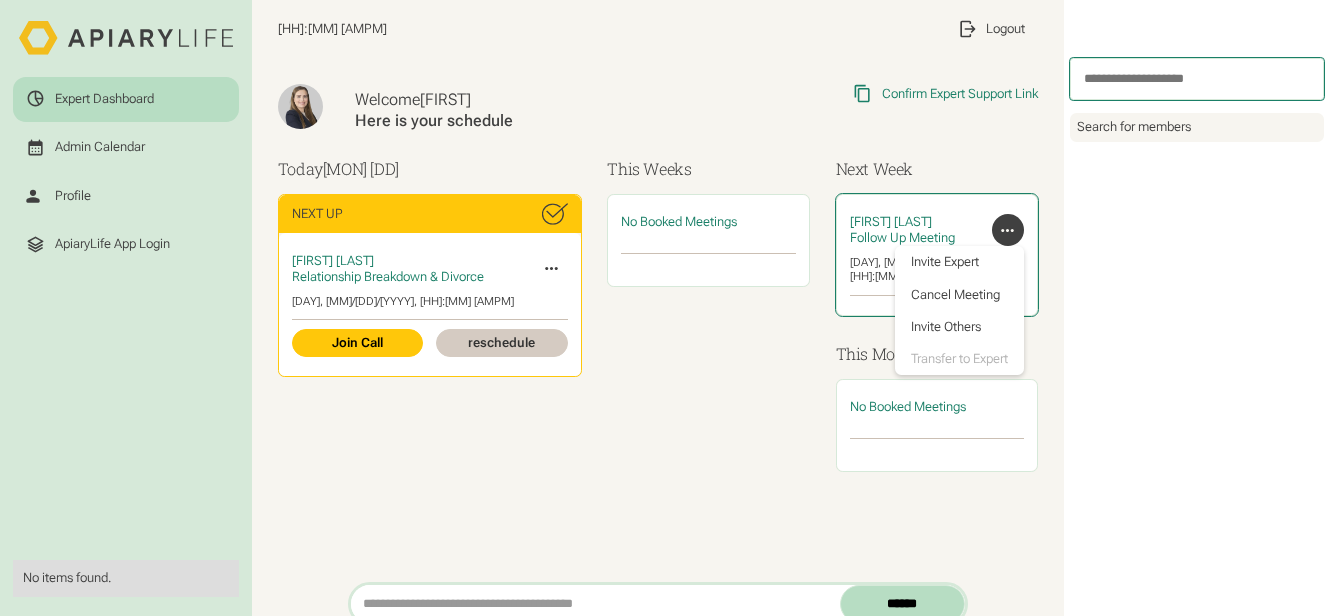 click 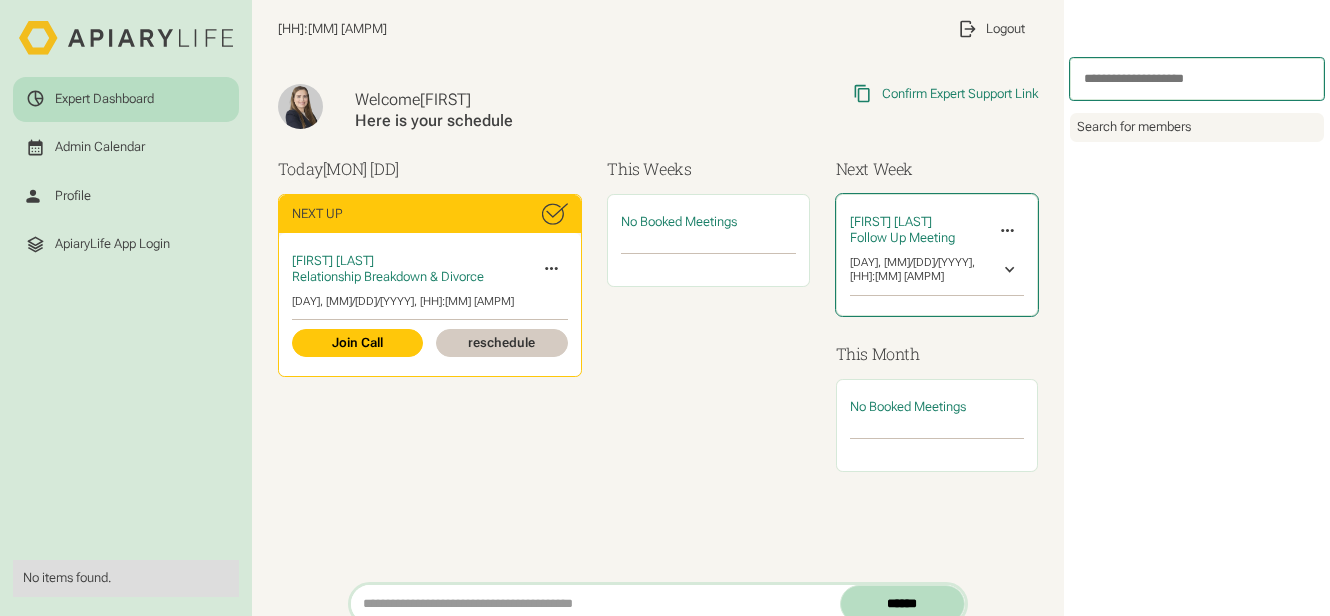 click at bounding box center (1010, 271) 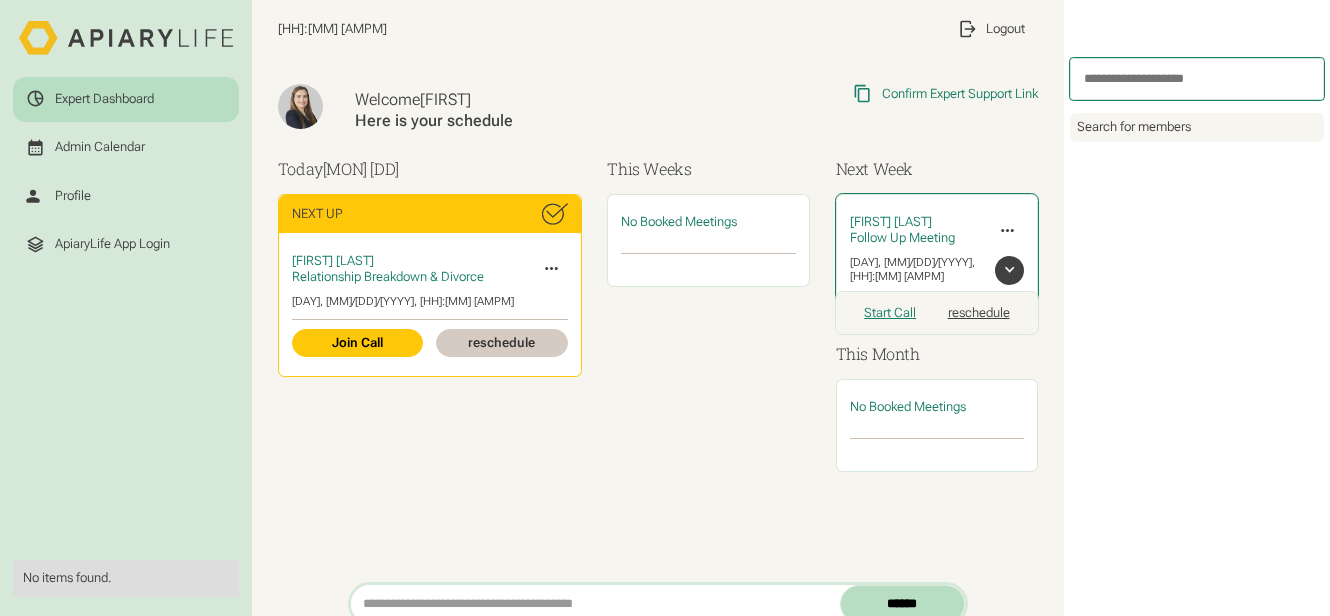 click on "reschedule" at bounding box center [979, 313] 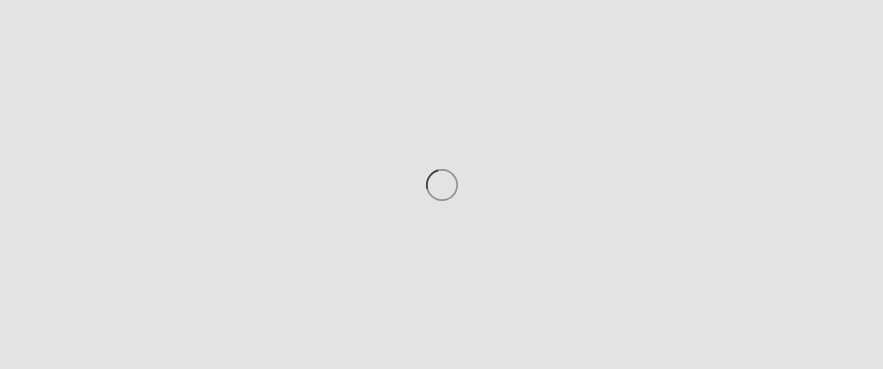 scroll, scrollTop: 0, scrollLeft: 0, axis: both 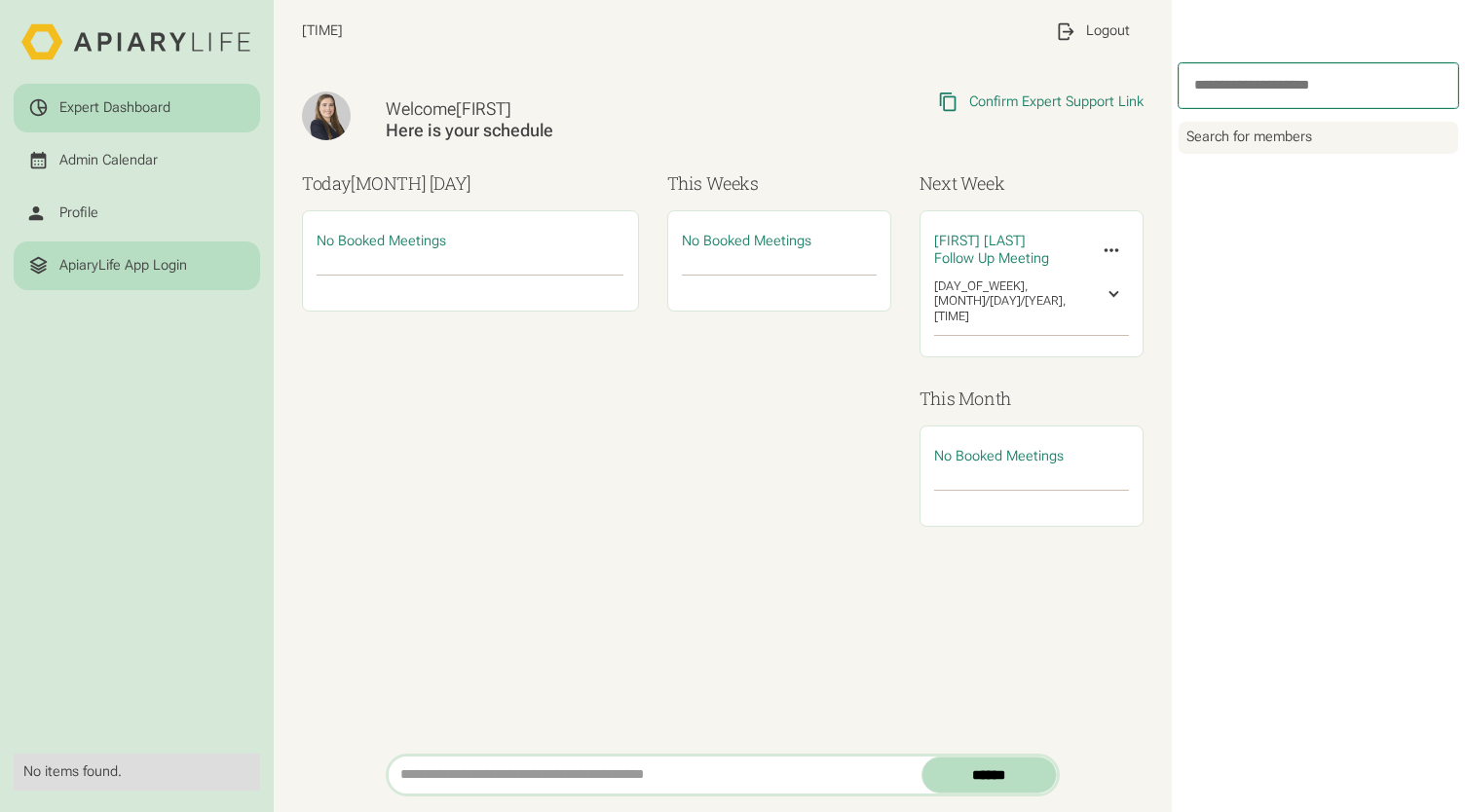 click on "ApiaryLife App Login" at bounding box center (123, 266) 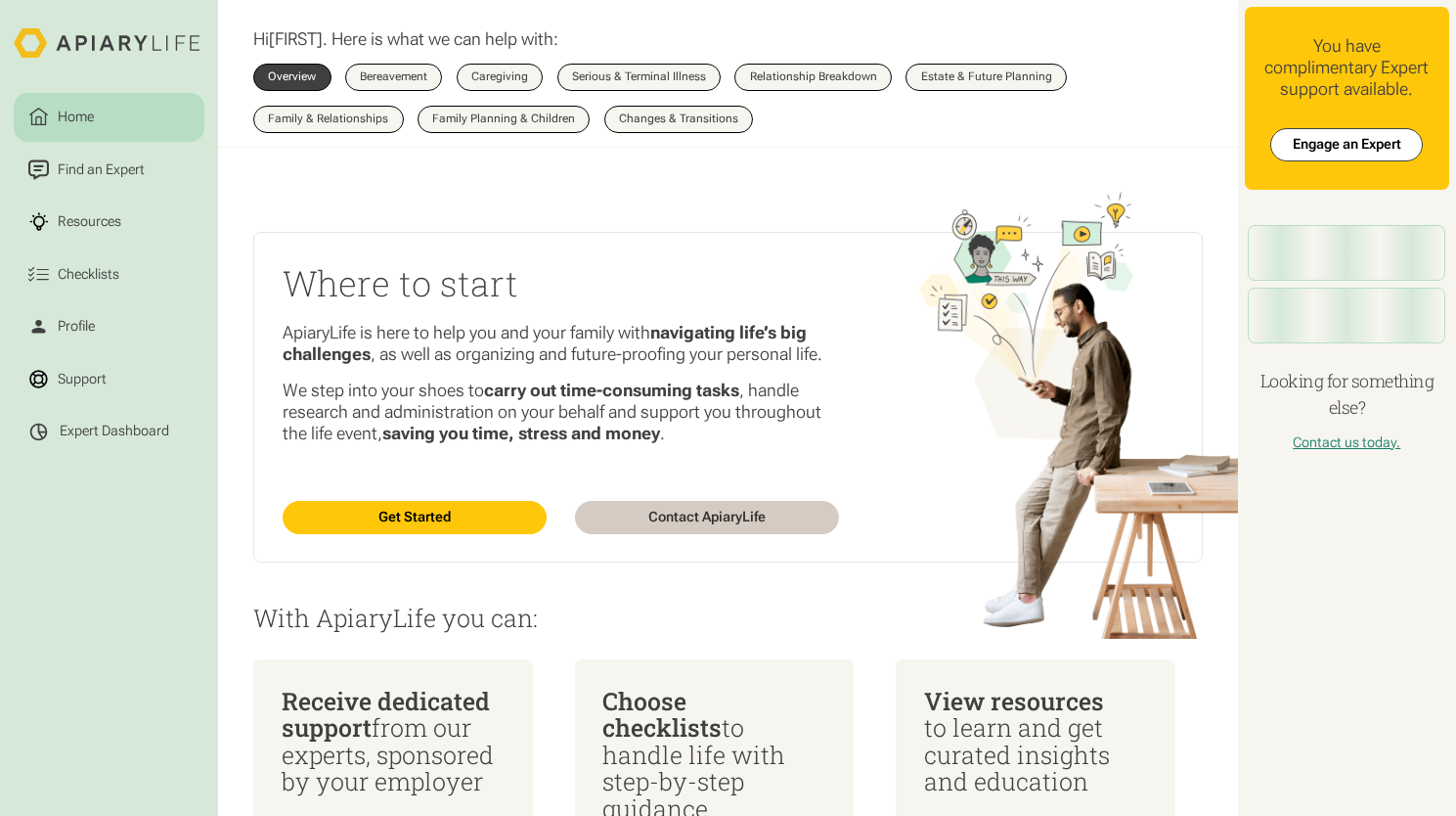 scroll, scrollTop: 0, scrollLeft: 0, axis: both 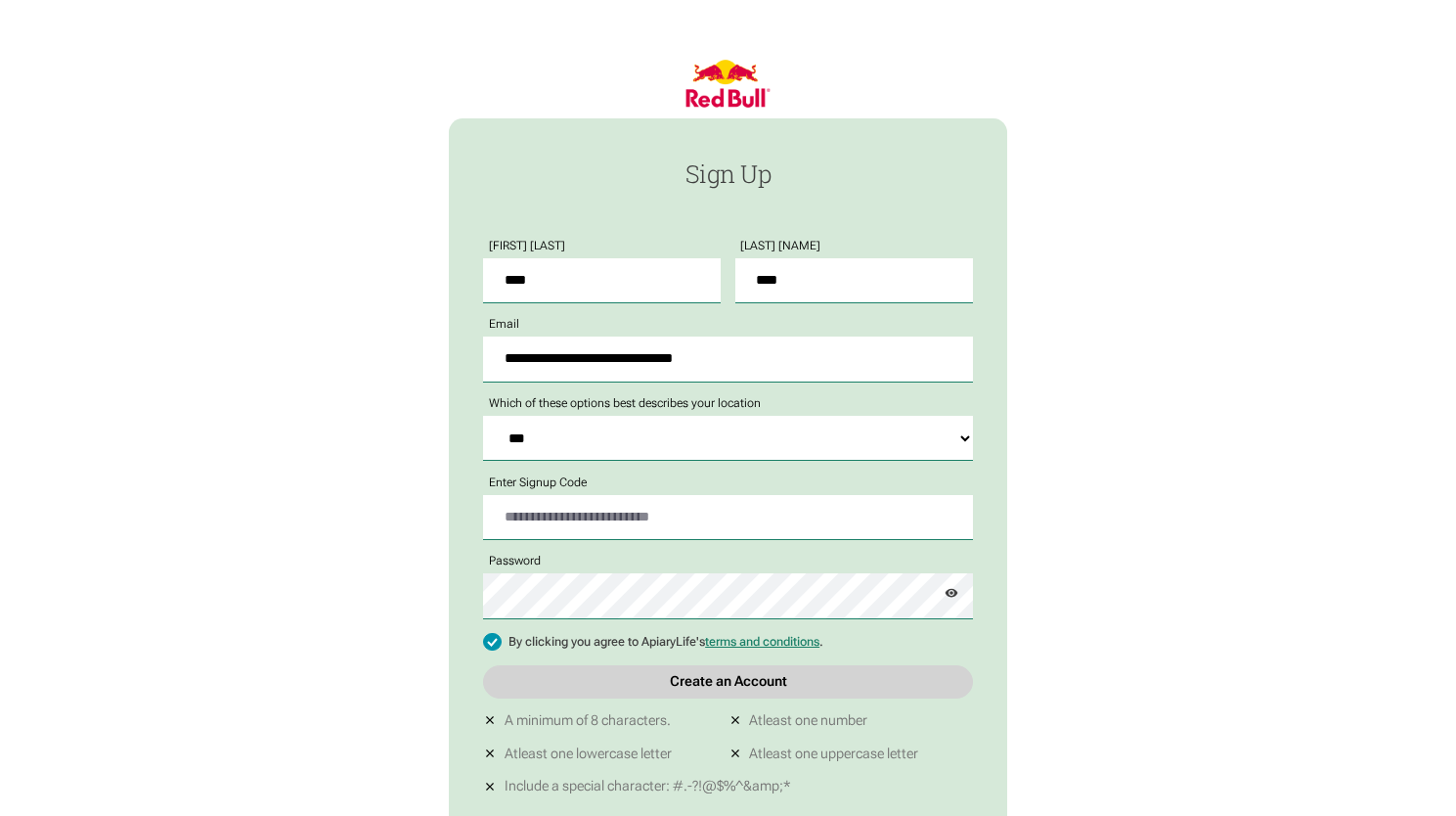 select on "***" 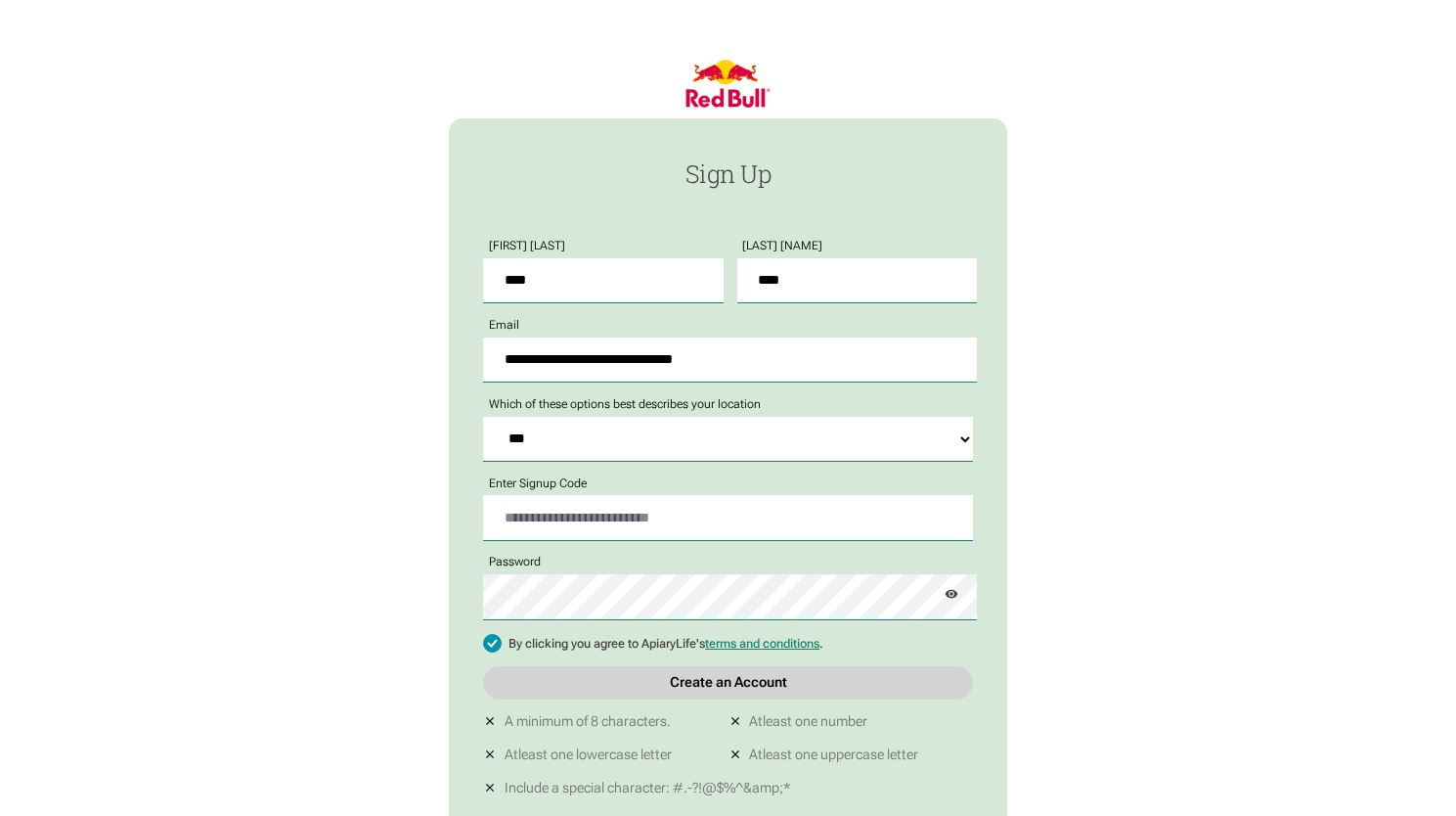 scroll, scrollTop: 0, scrollLeft: 0, axis: both 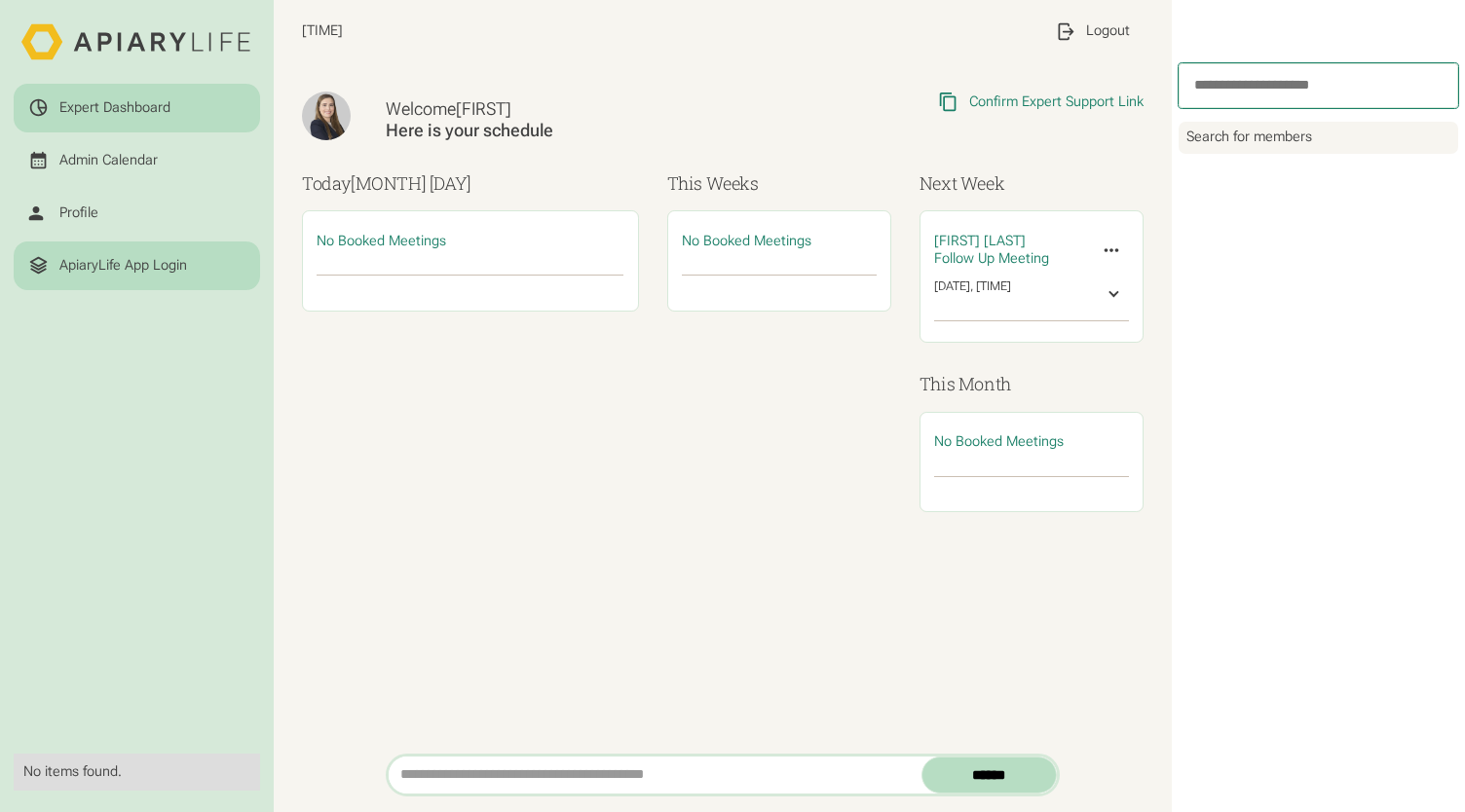 click on "ApiaryLife App Login" at bounding box center [123, 266] 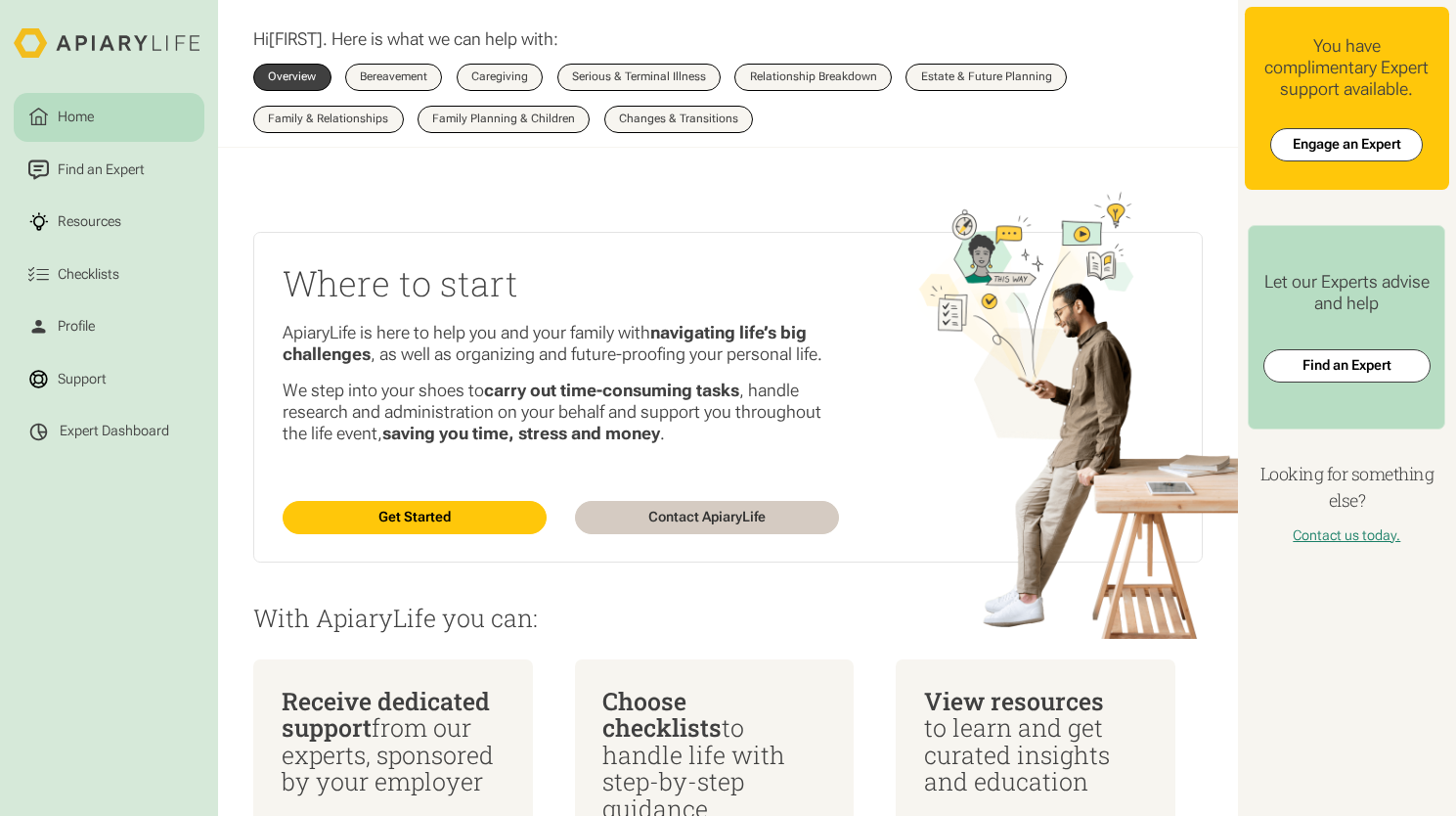 scroll, scrollTop: 0, scrollLeft: 0, axis: both 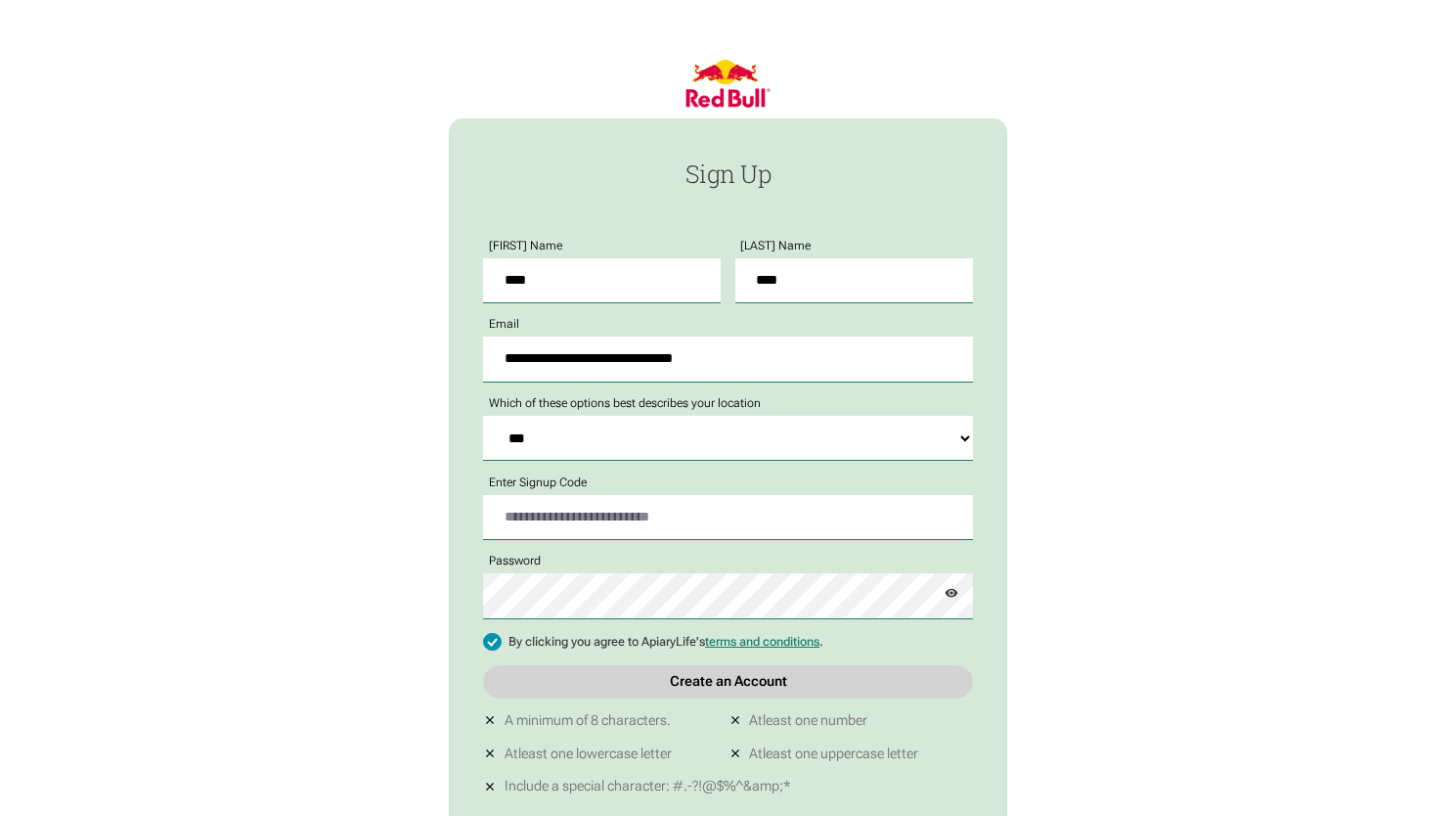 select on "***" 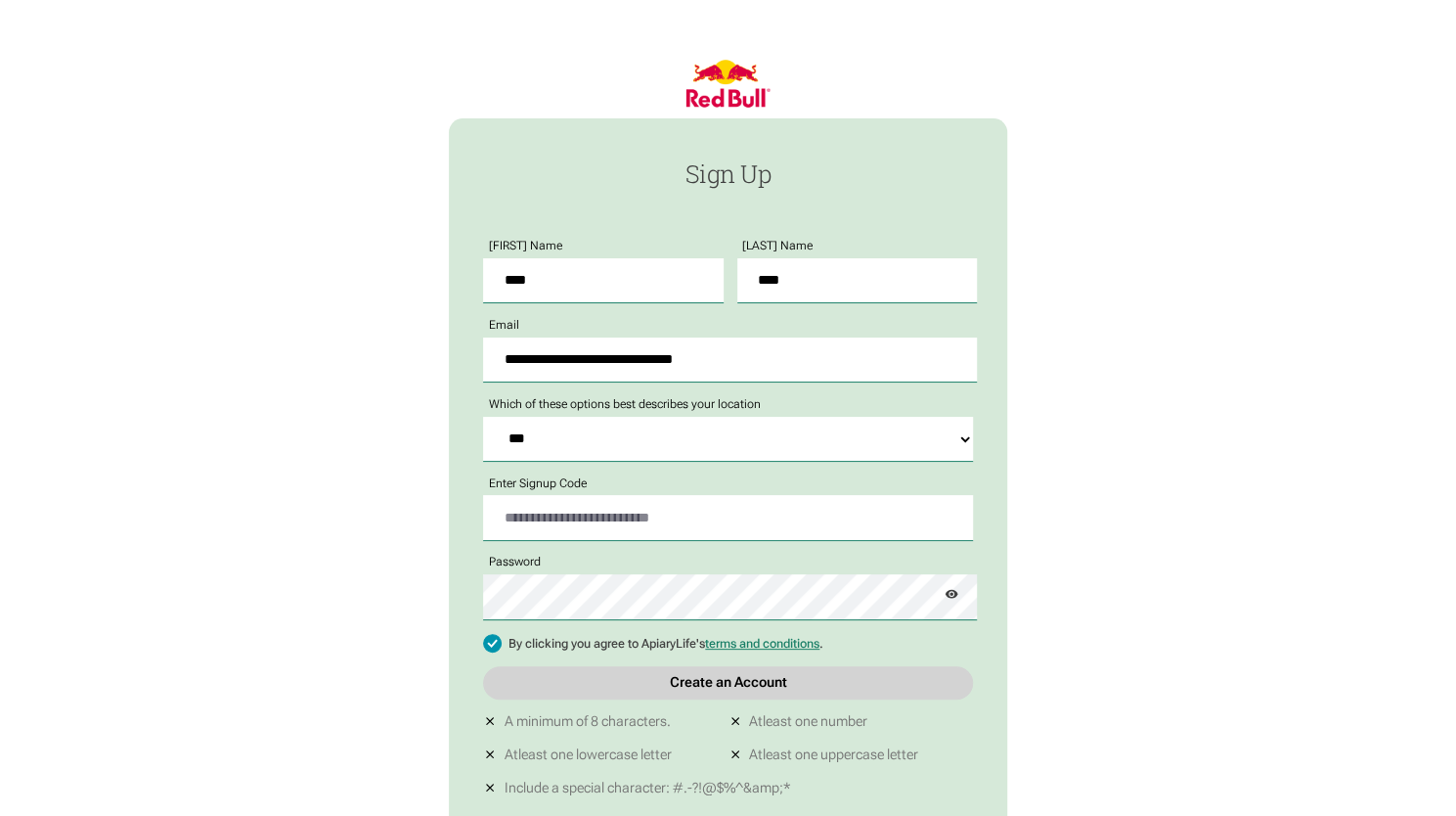 scroll, scrollTop: 233, scrollLeft: 0, axis: vertical 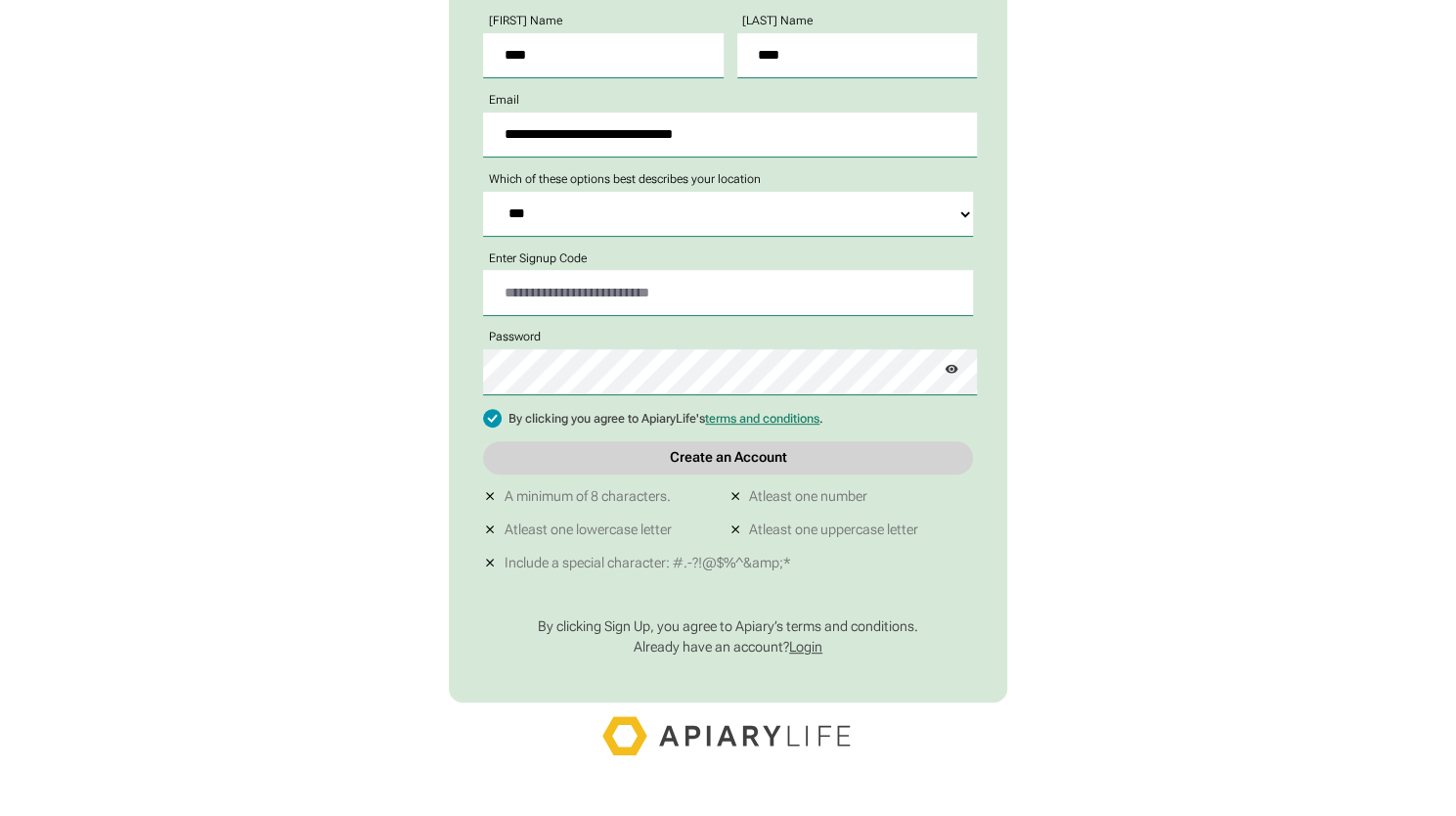 click on "**********" at bounding box center (728, 183) 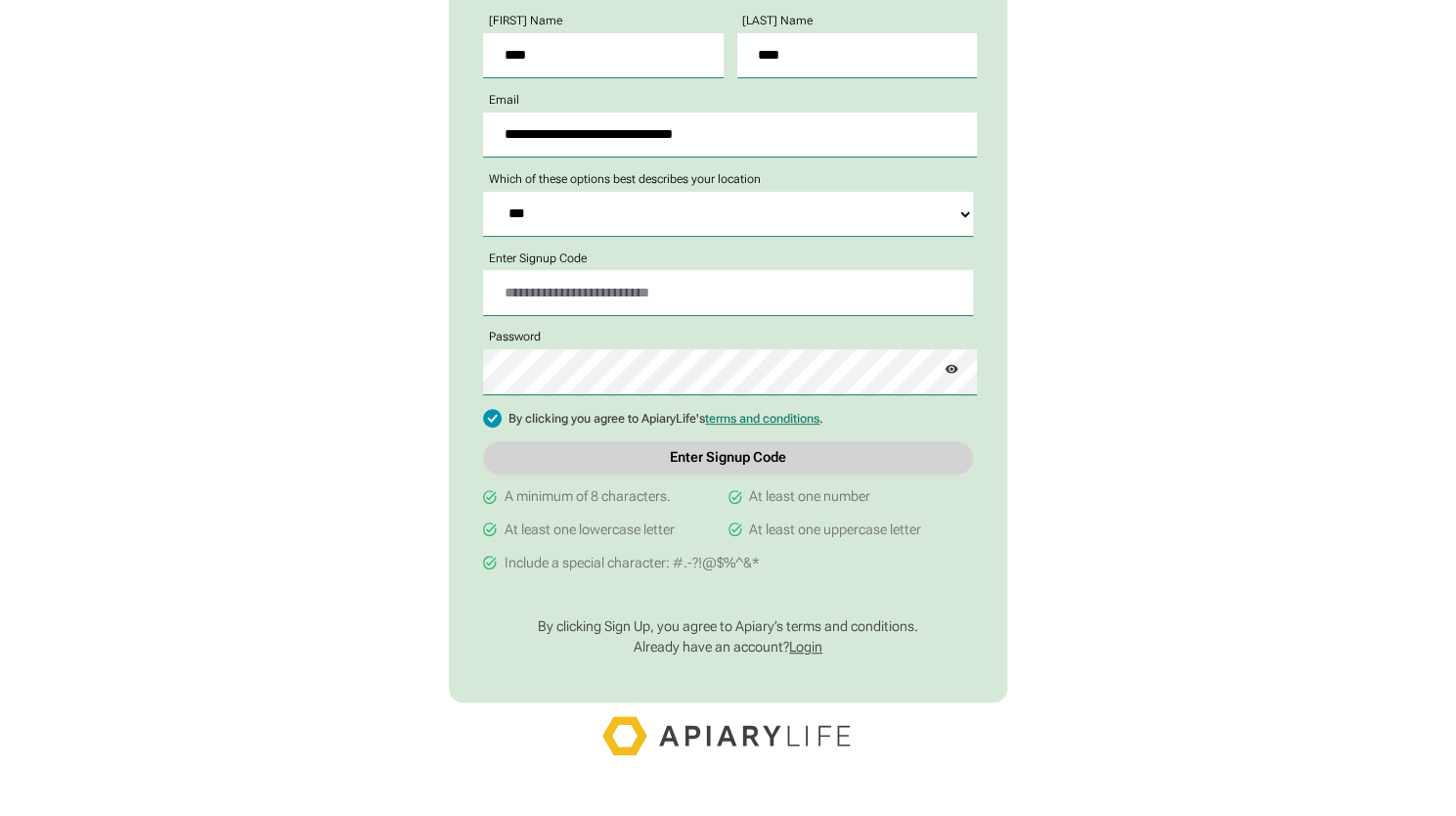 click on "Login" at bounding box center [806, 647] 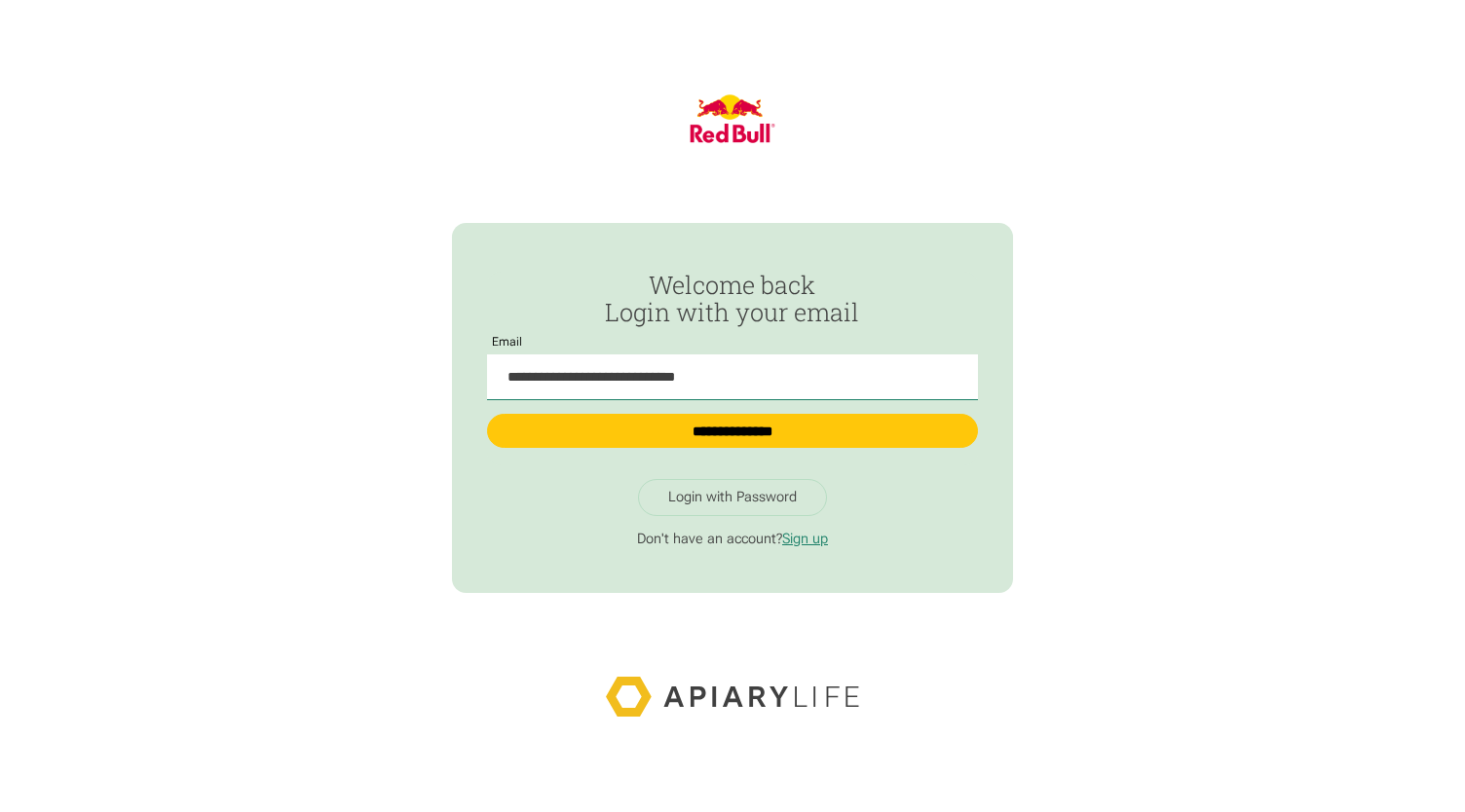 scroll, scrollTop: 0, scrollLeft: 0, axis: both 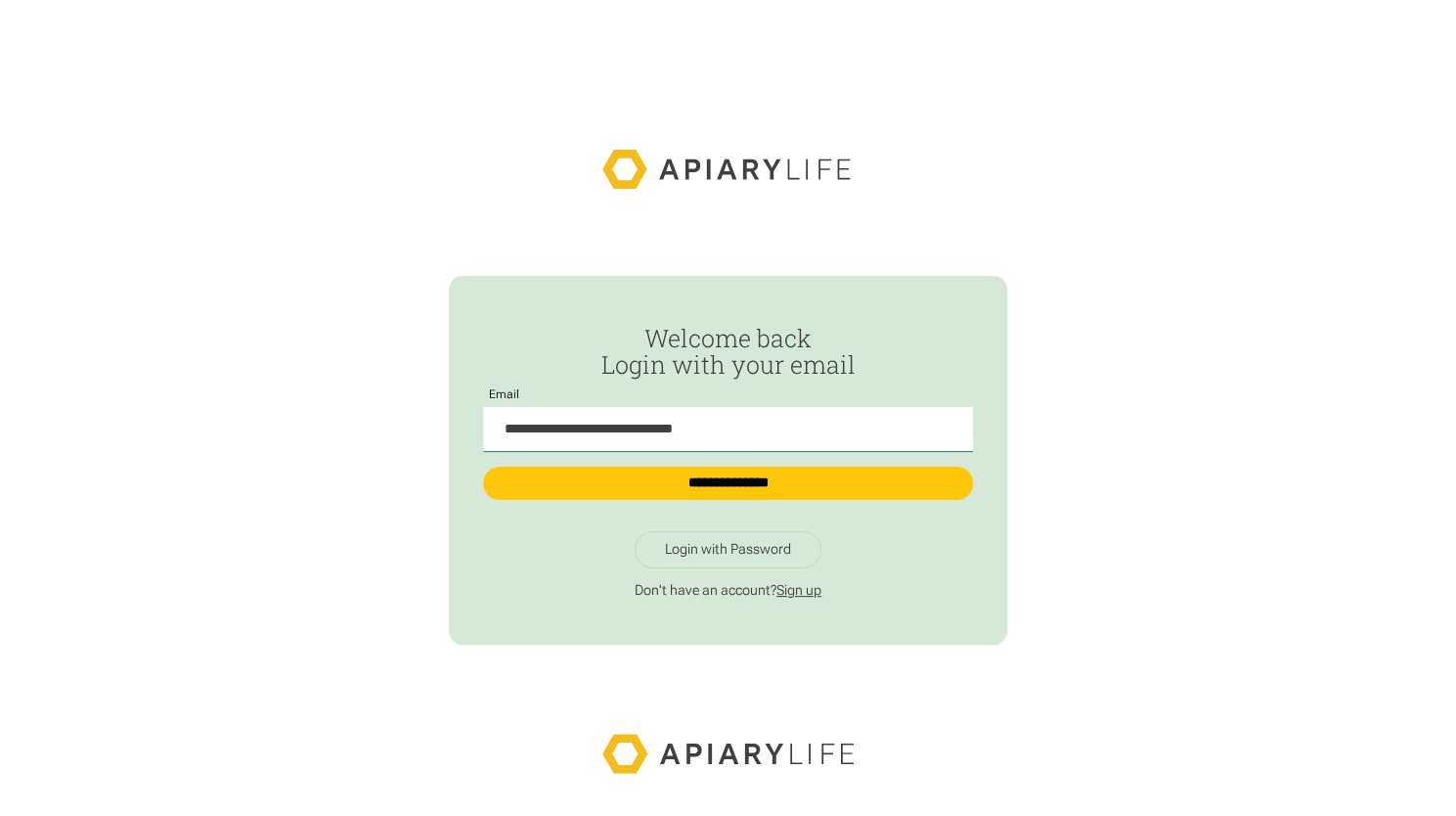 click on "Sign up" at bounding box center [799, 590] 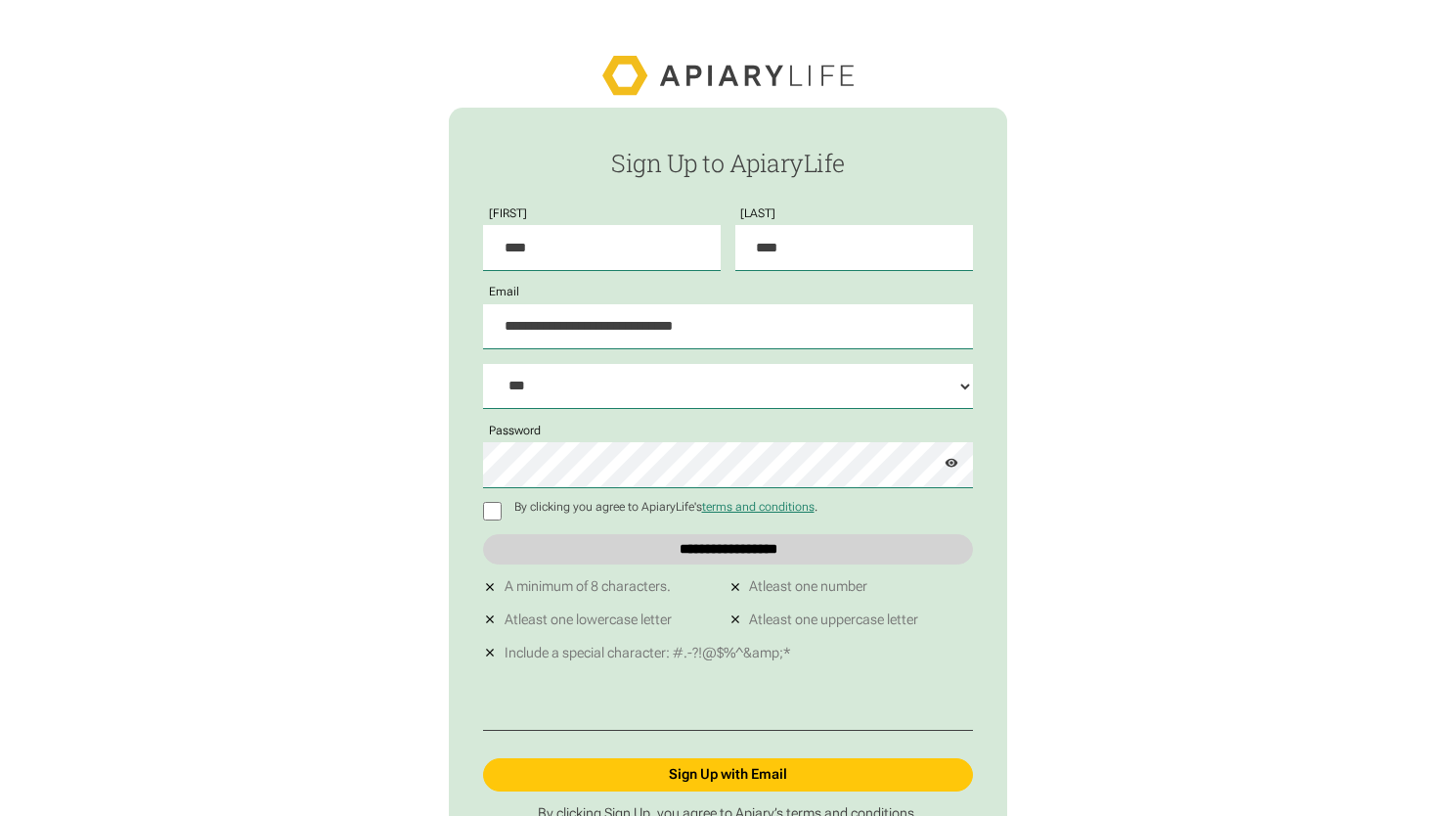 select on "***" 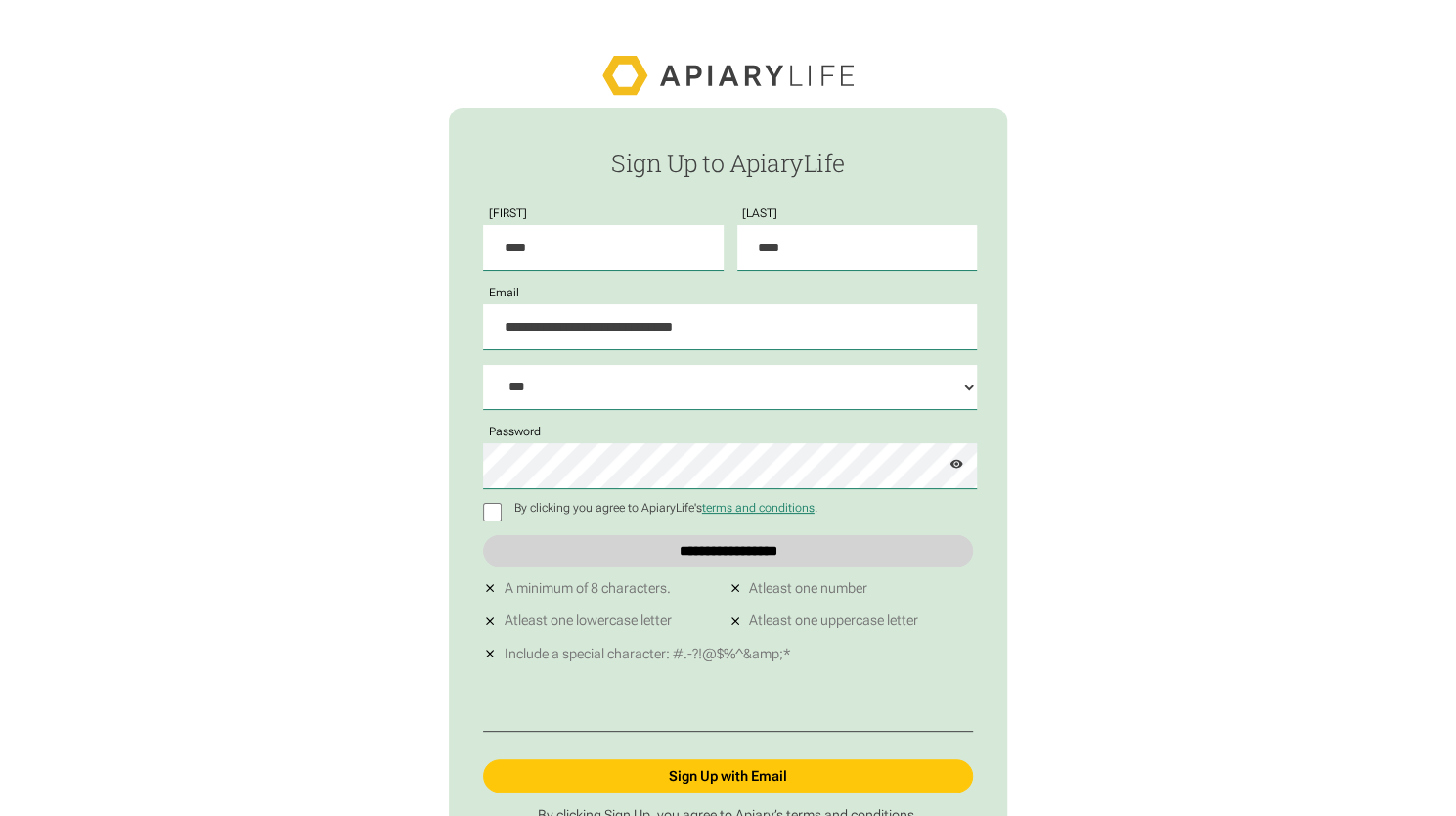 scroll, scrollTop: 196, scrollLeft: 0, axis: vertical 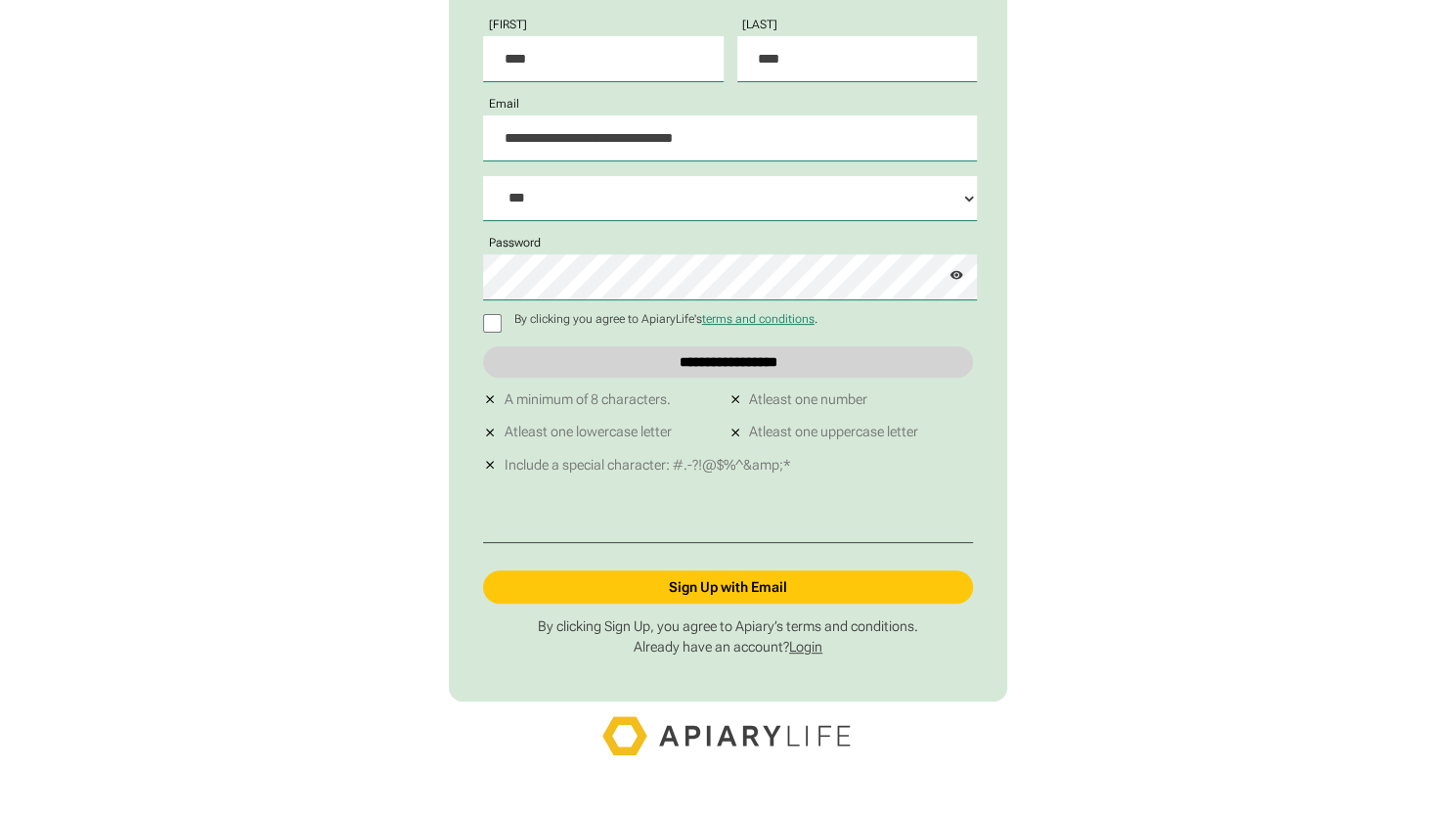 click on "Login" at bounding box center [806, 647] 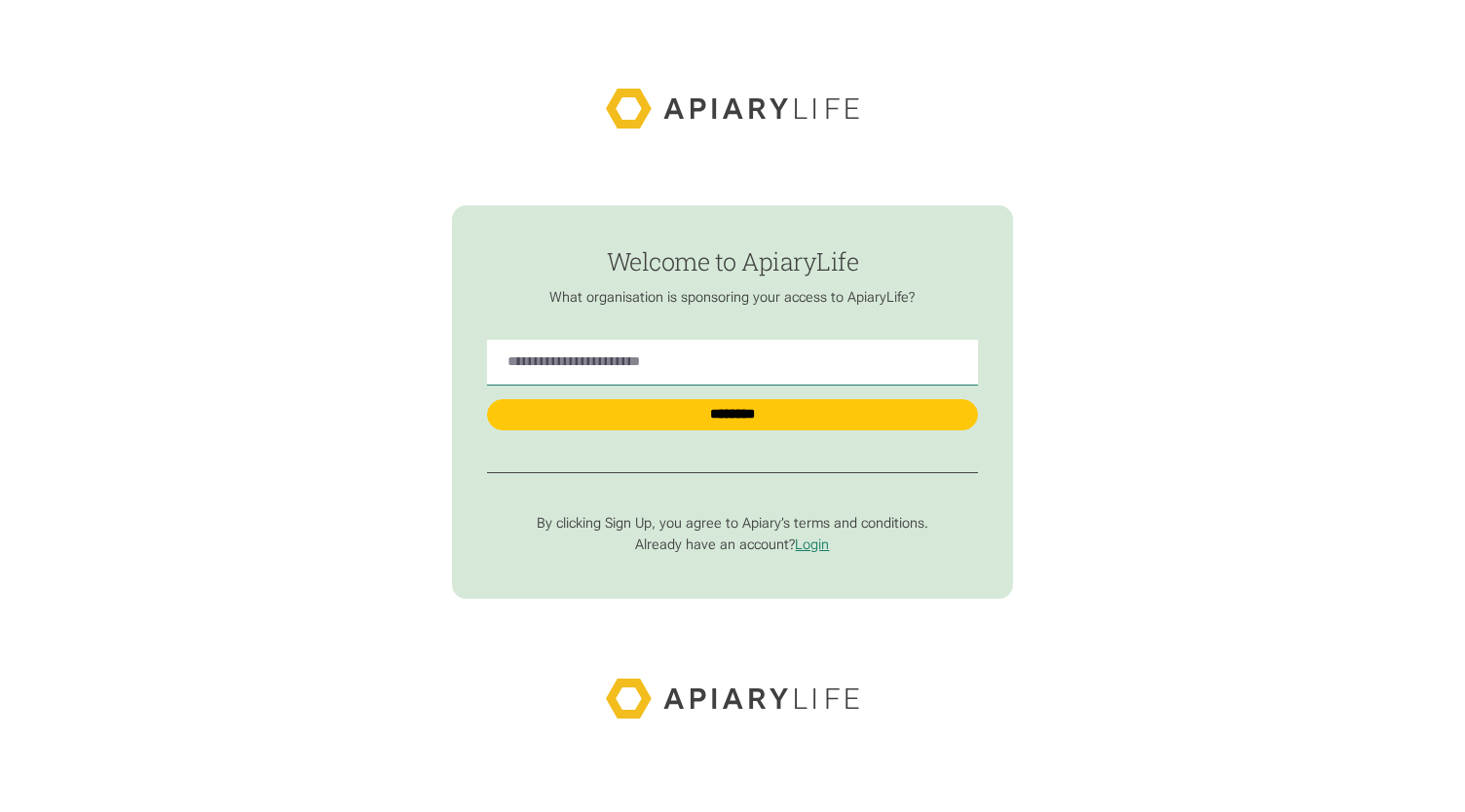 scroll, scrollTop: 0, scrollLeft: 0, axis: both 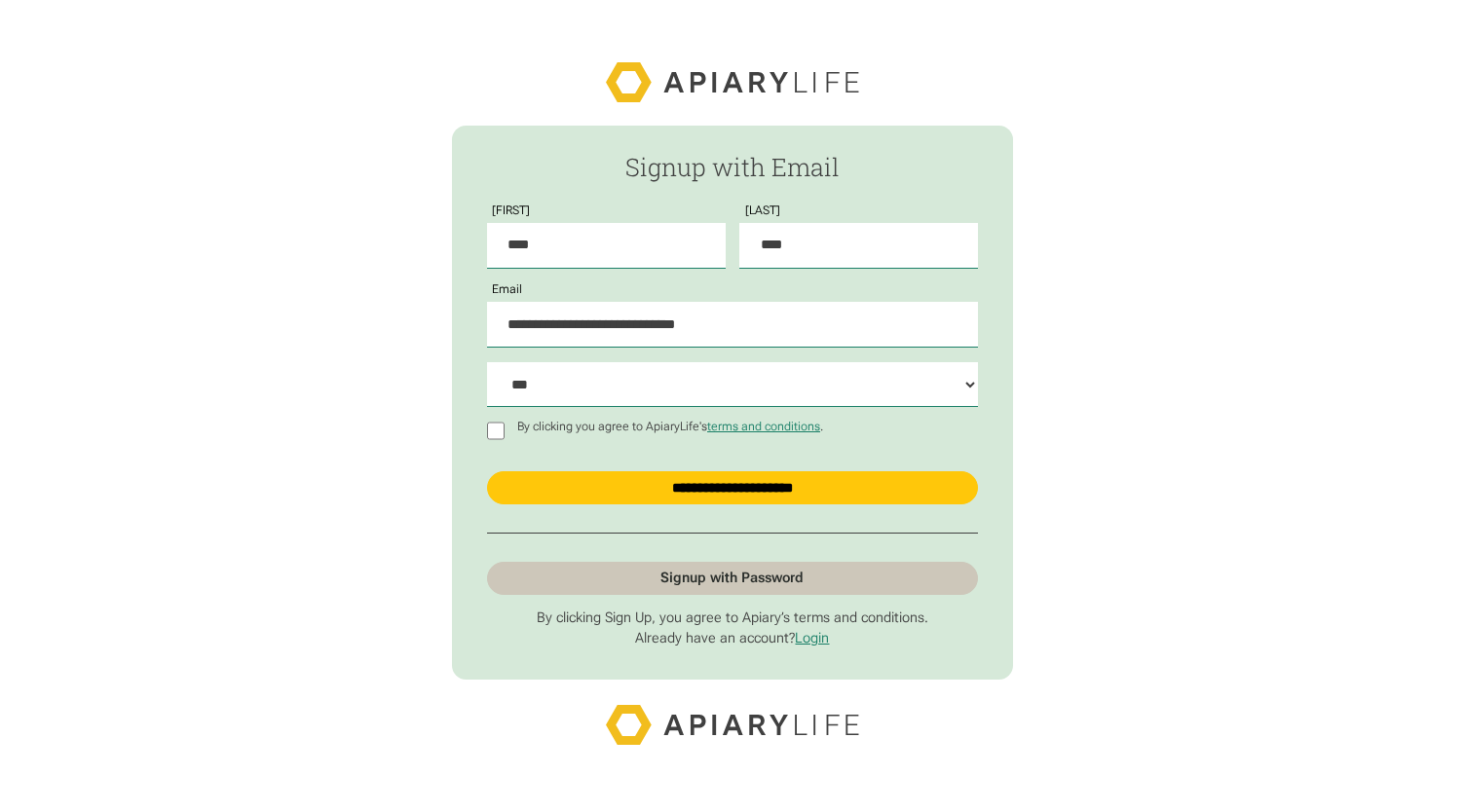 select on "***" 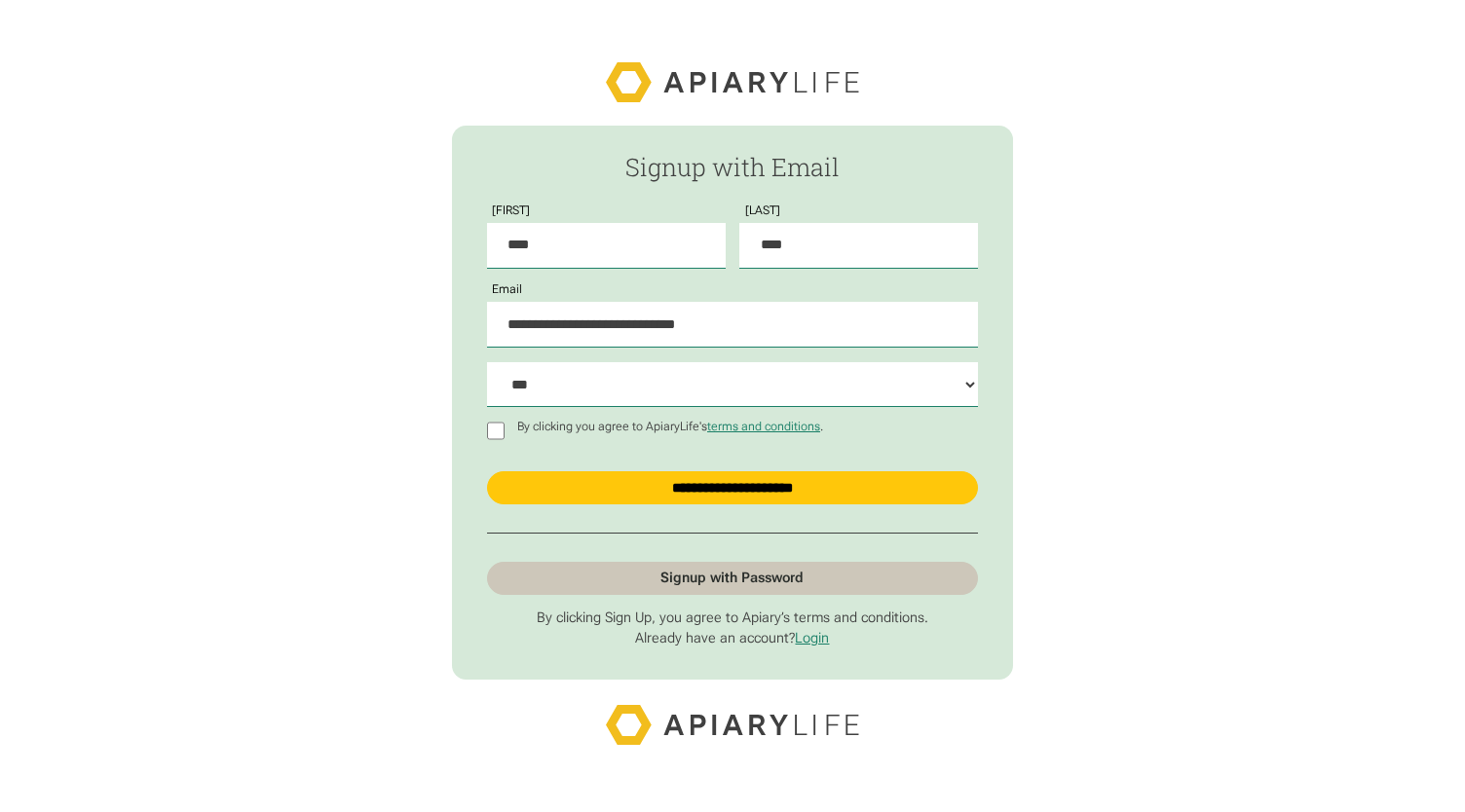 scroll, scrollTop: 0, scrollLeft: 0, axis: both 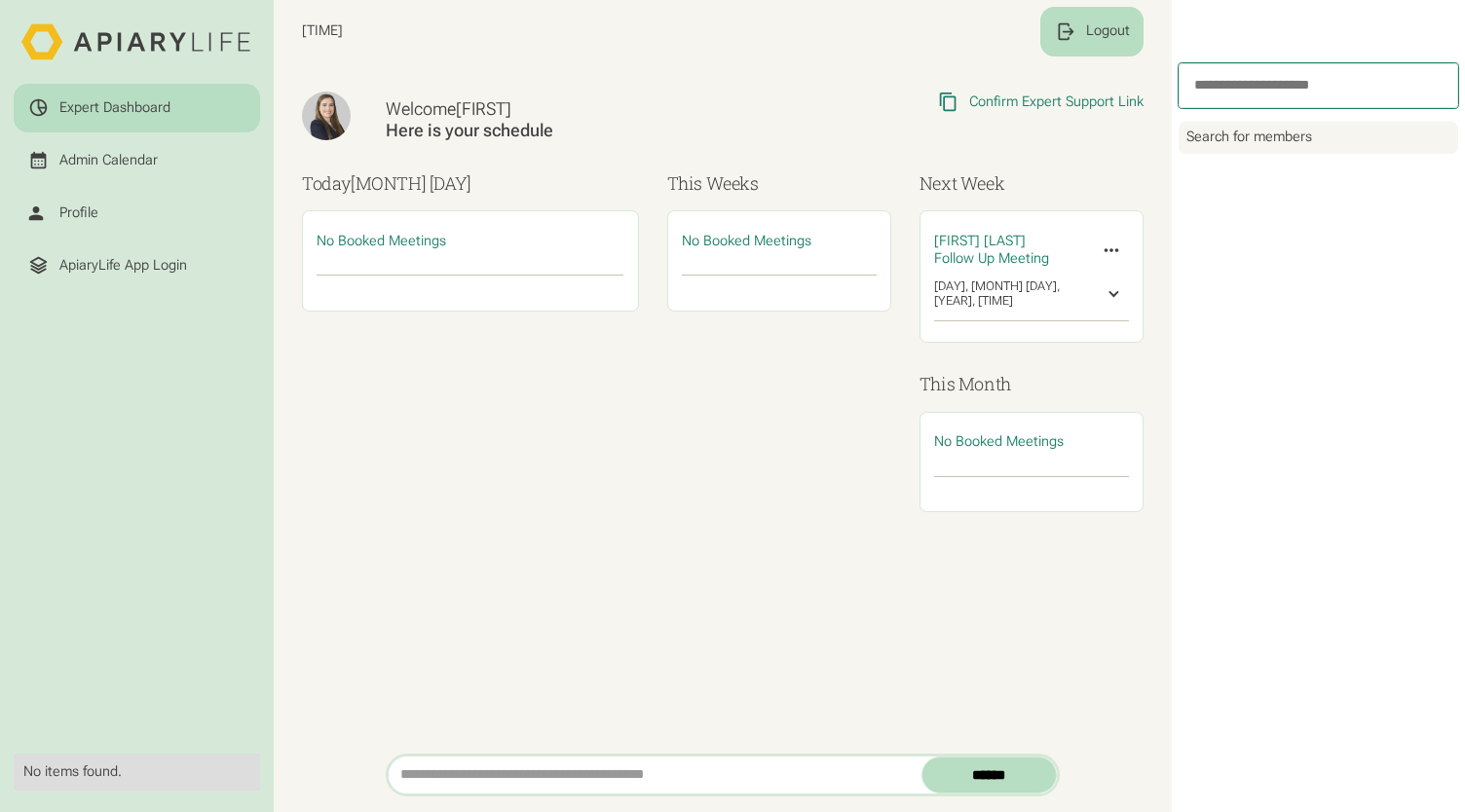 click on "Logout" at bounding box center (1092, 32) 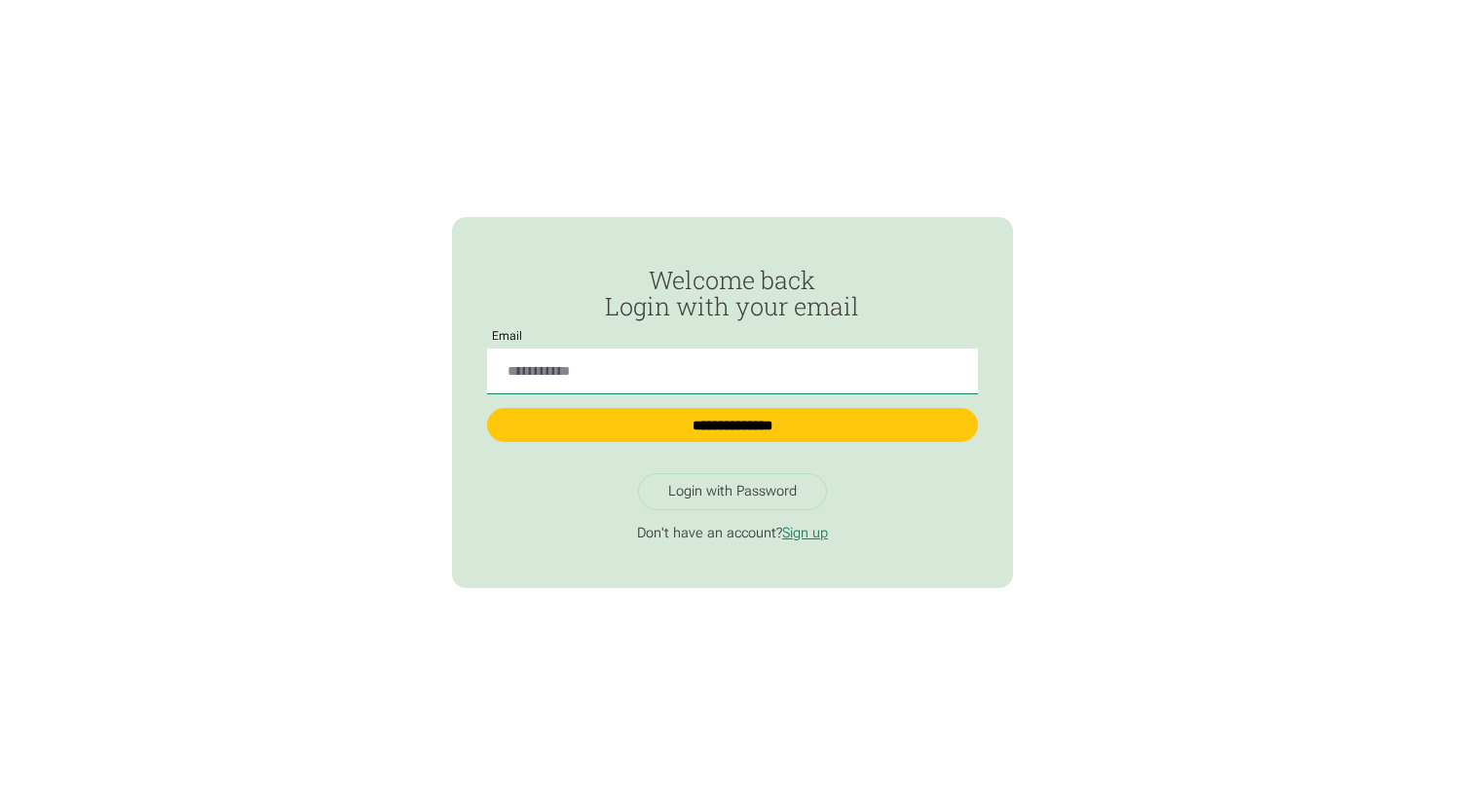 scroll, scrollTop: 0, scrollLeft: 0, axis: both 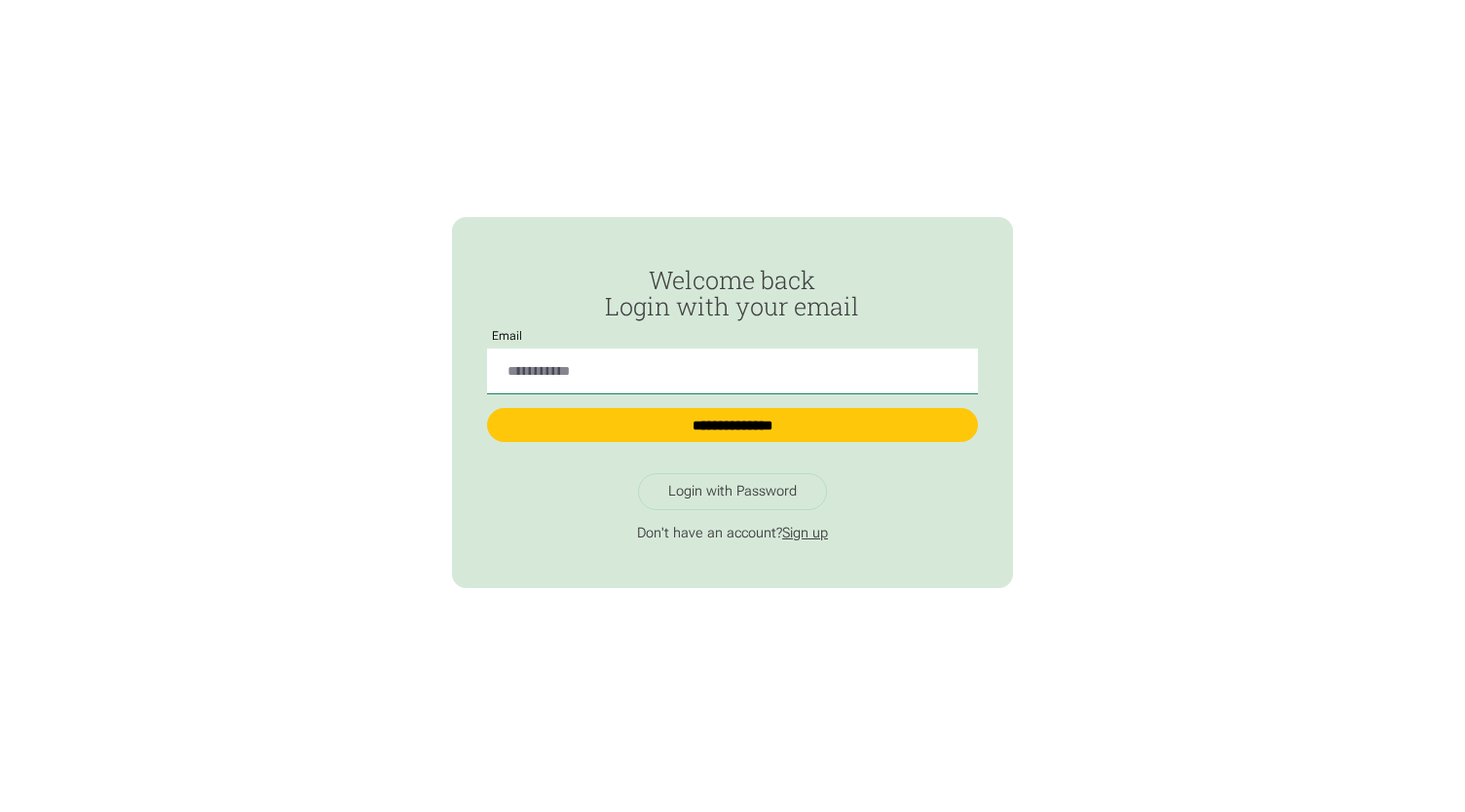 click on "Sign up" at bounding box center [805, 533] 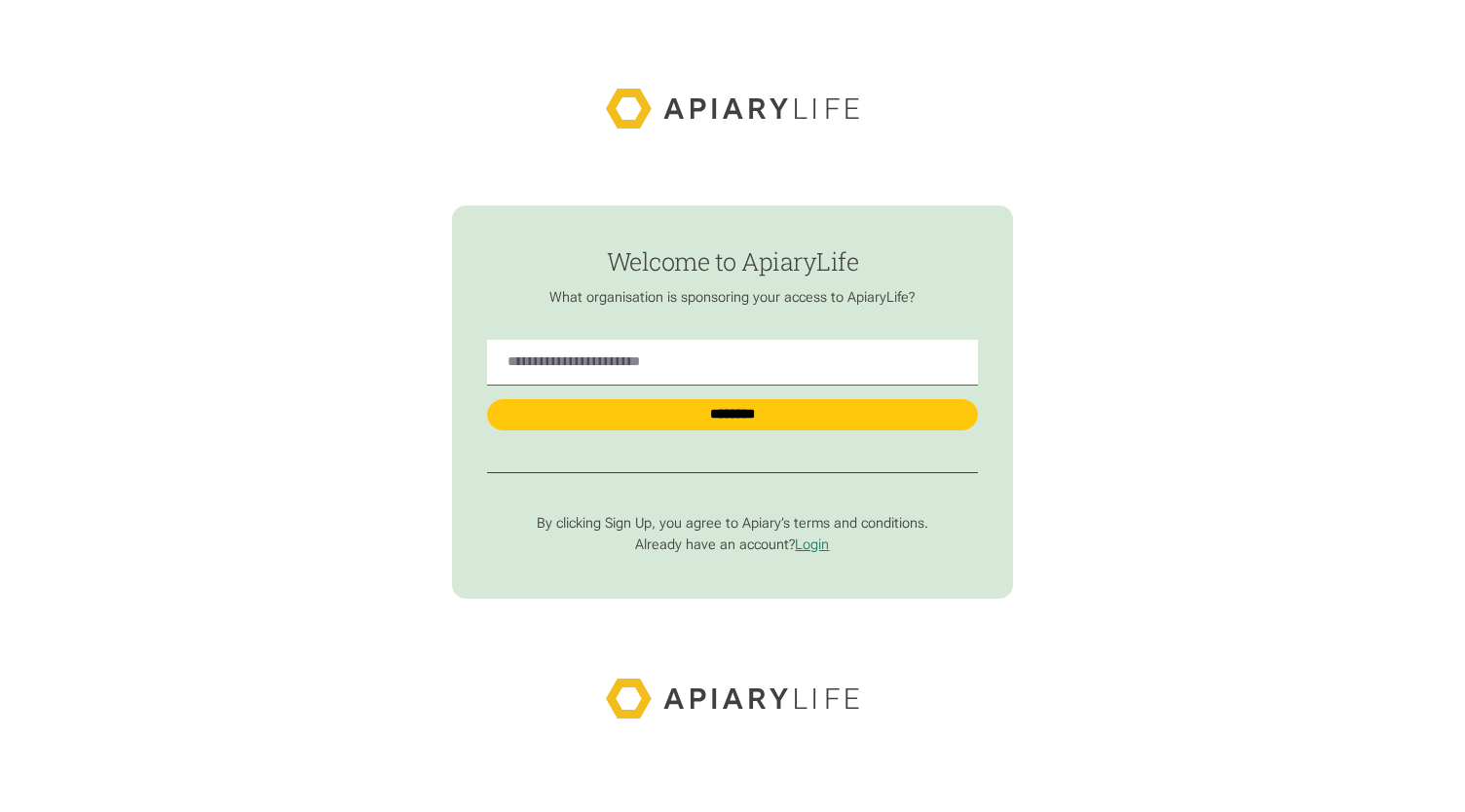 scroll, scrollTop: 0, scrollLeft: 0, axis: both 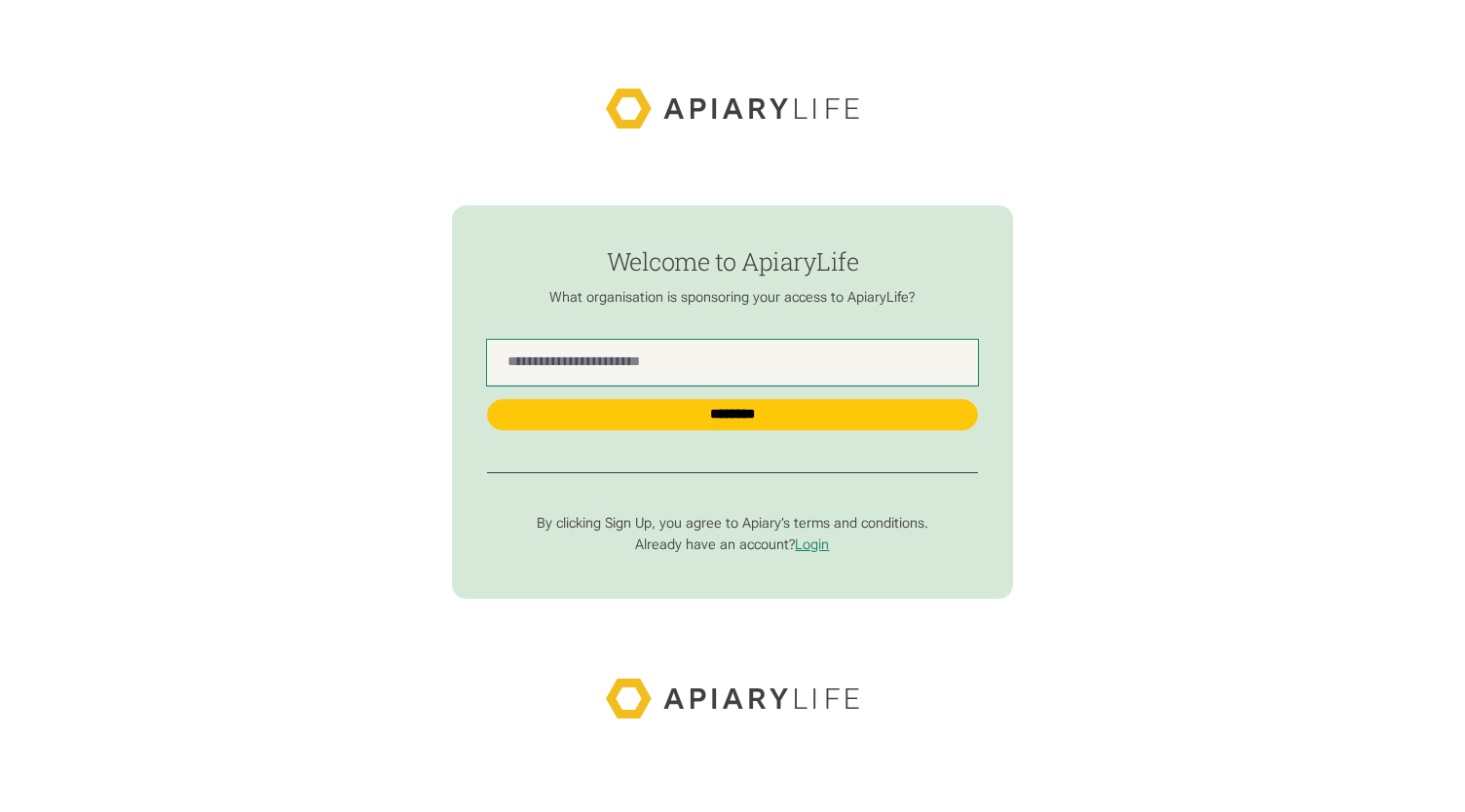 click at bounding box center (732, 362) 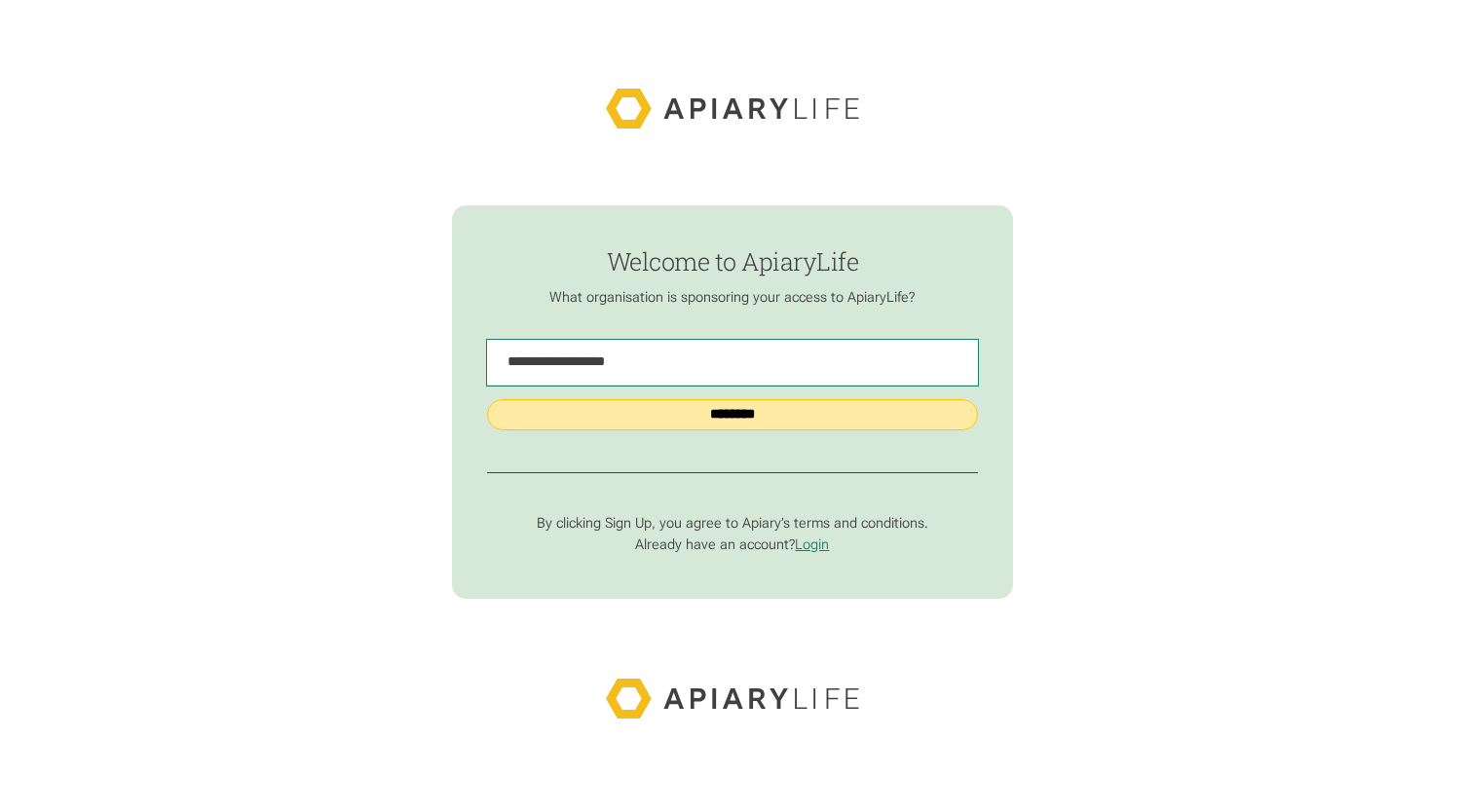type on "**********" 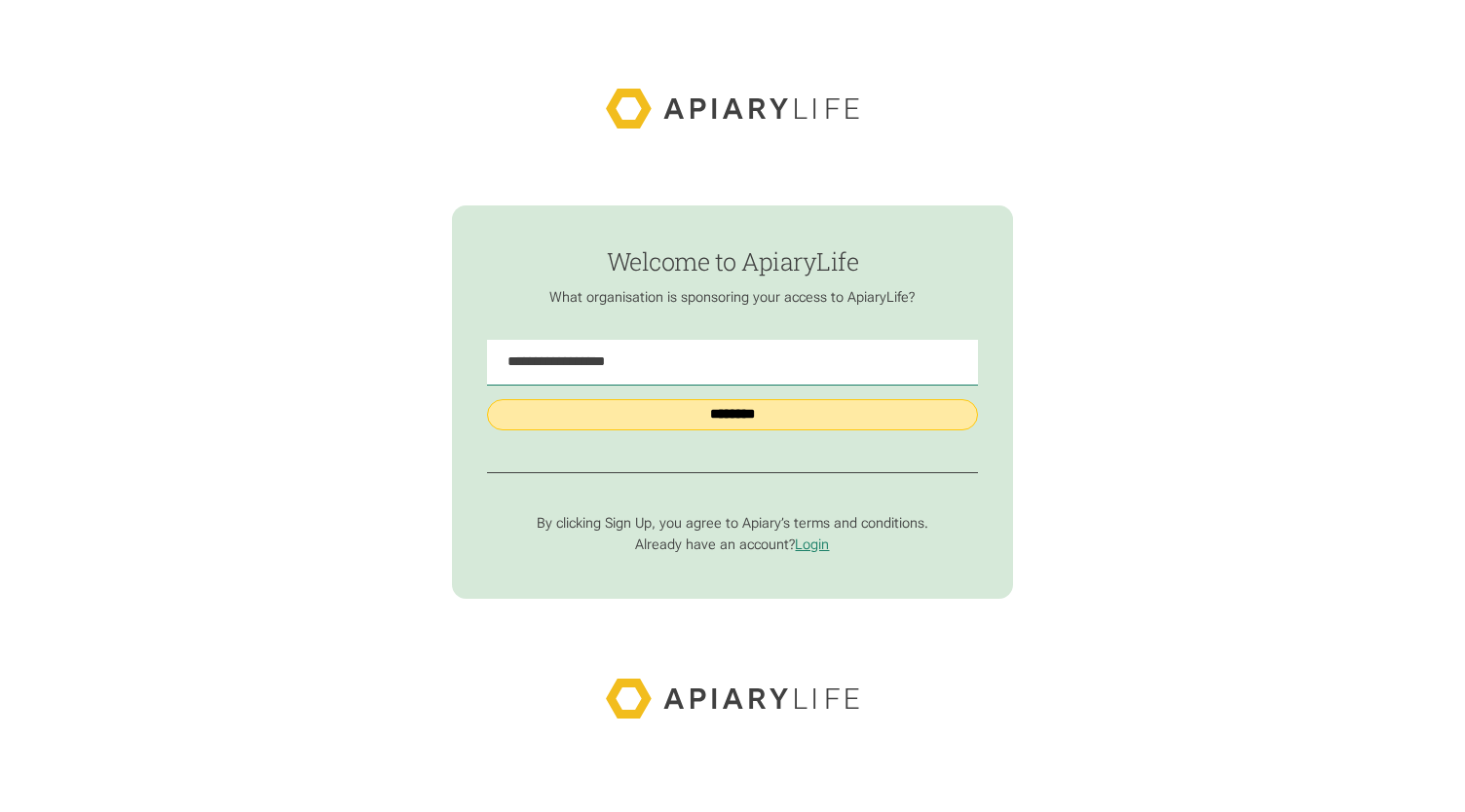 click on "********" at bounding box center [732, 414] 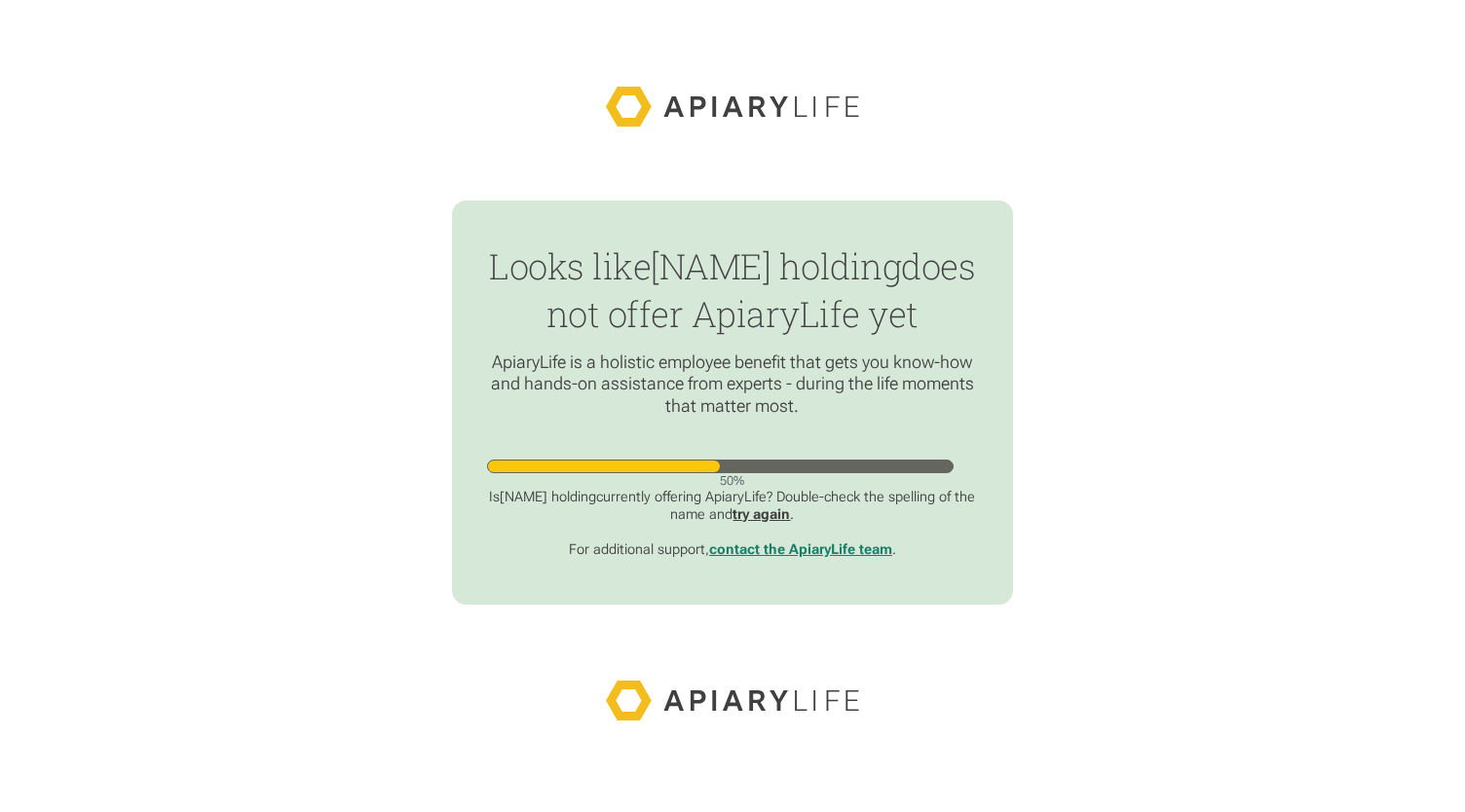 click on "try again" at bounding box center (761, 514) 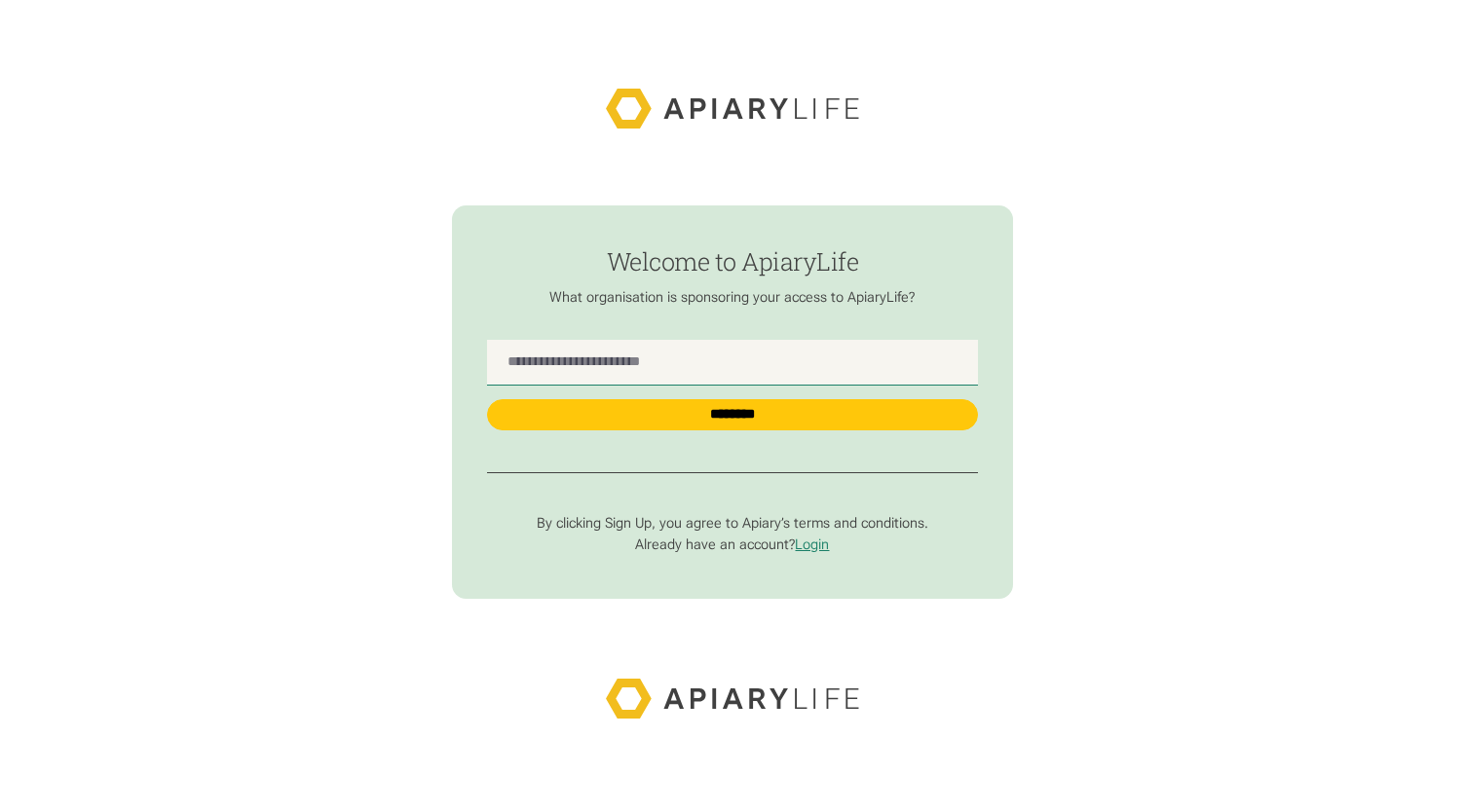 scroll, scrollTop: 0, scrollLeft: 0, axis: both 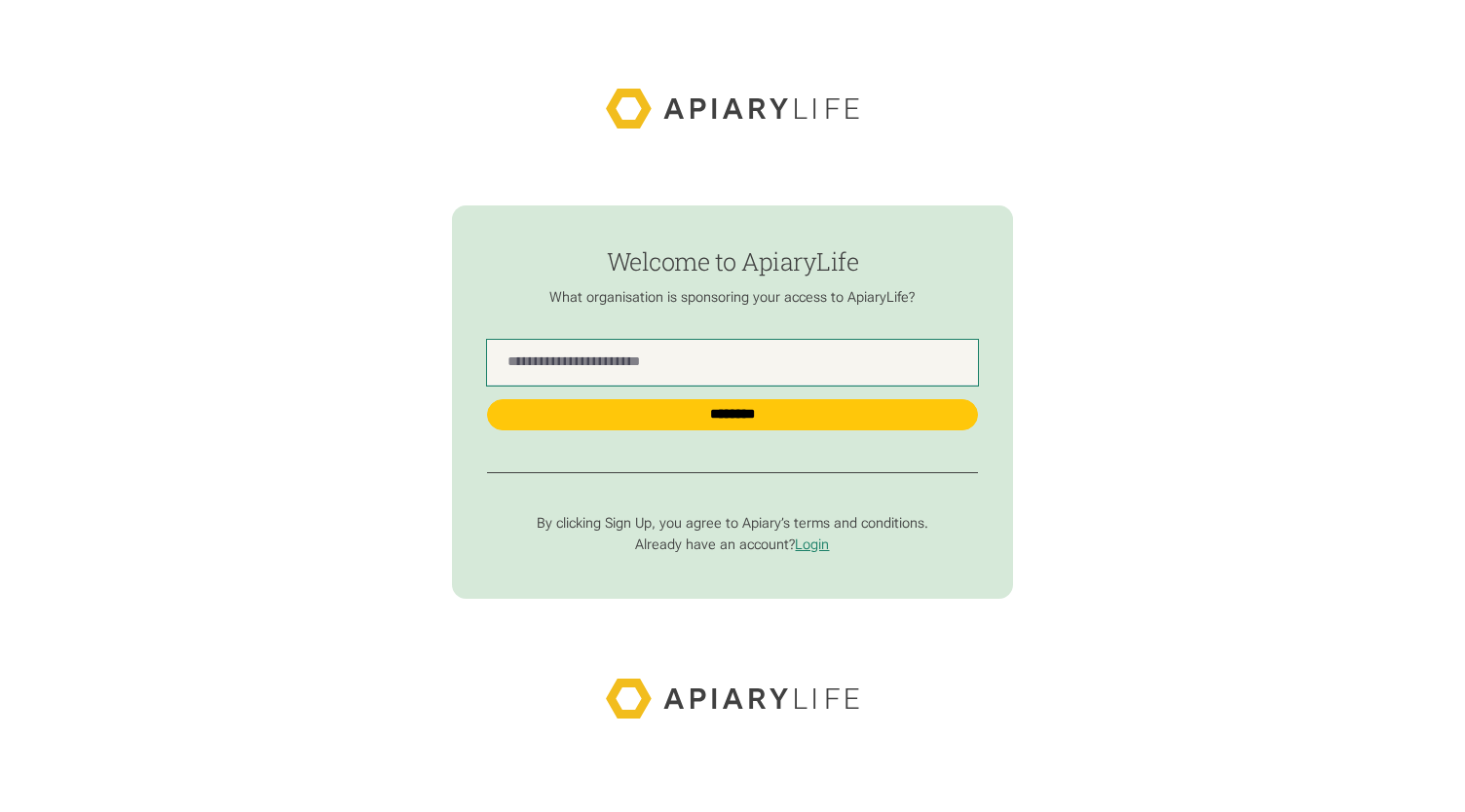 click at bounding box center [732, 362] 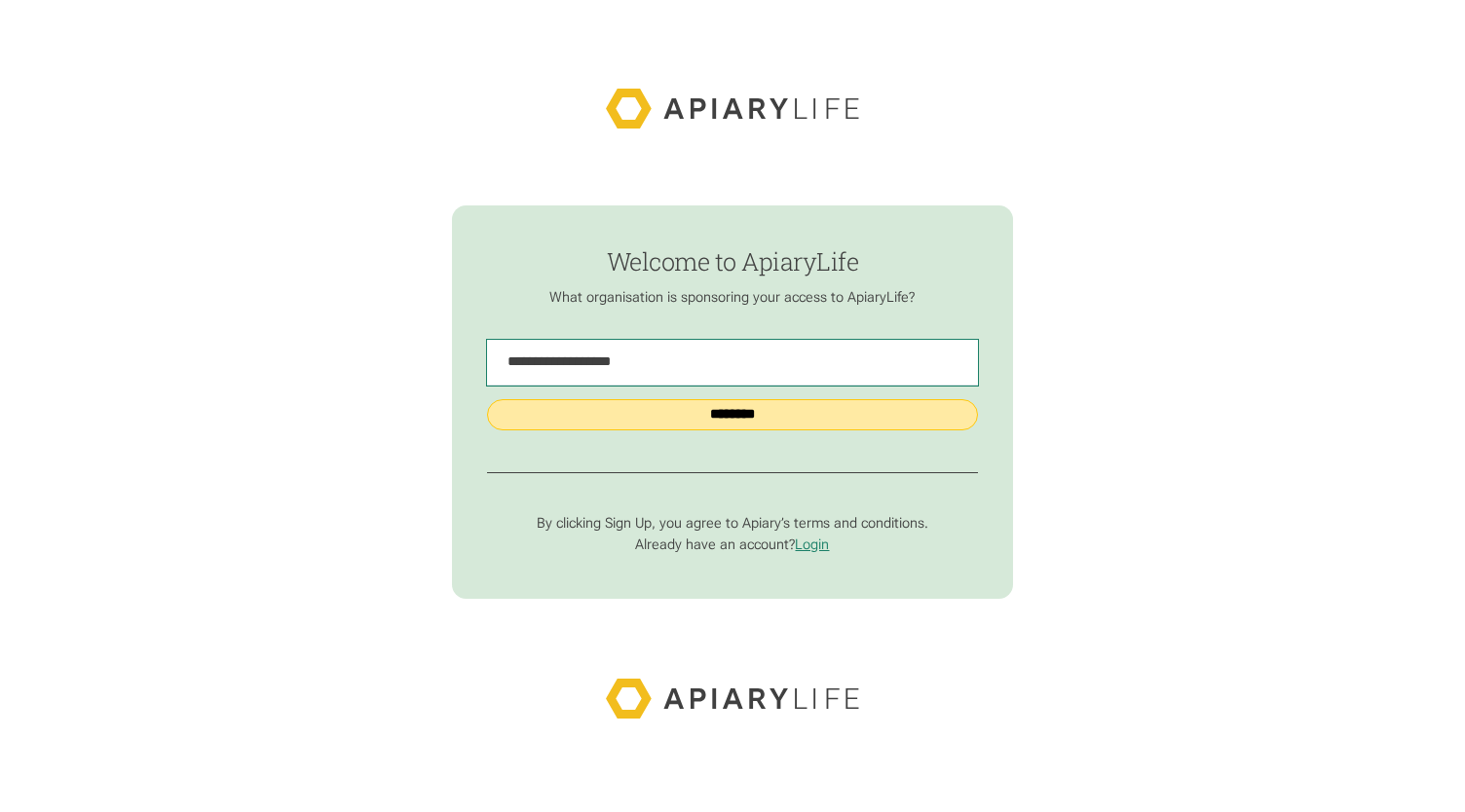 type on "**********" 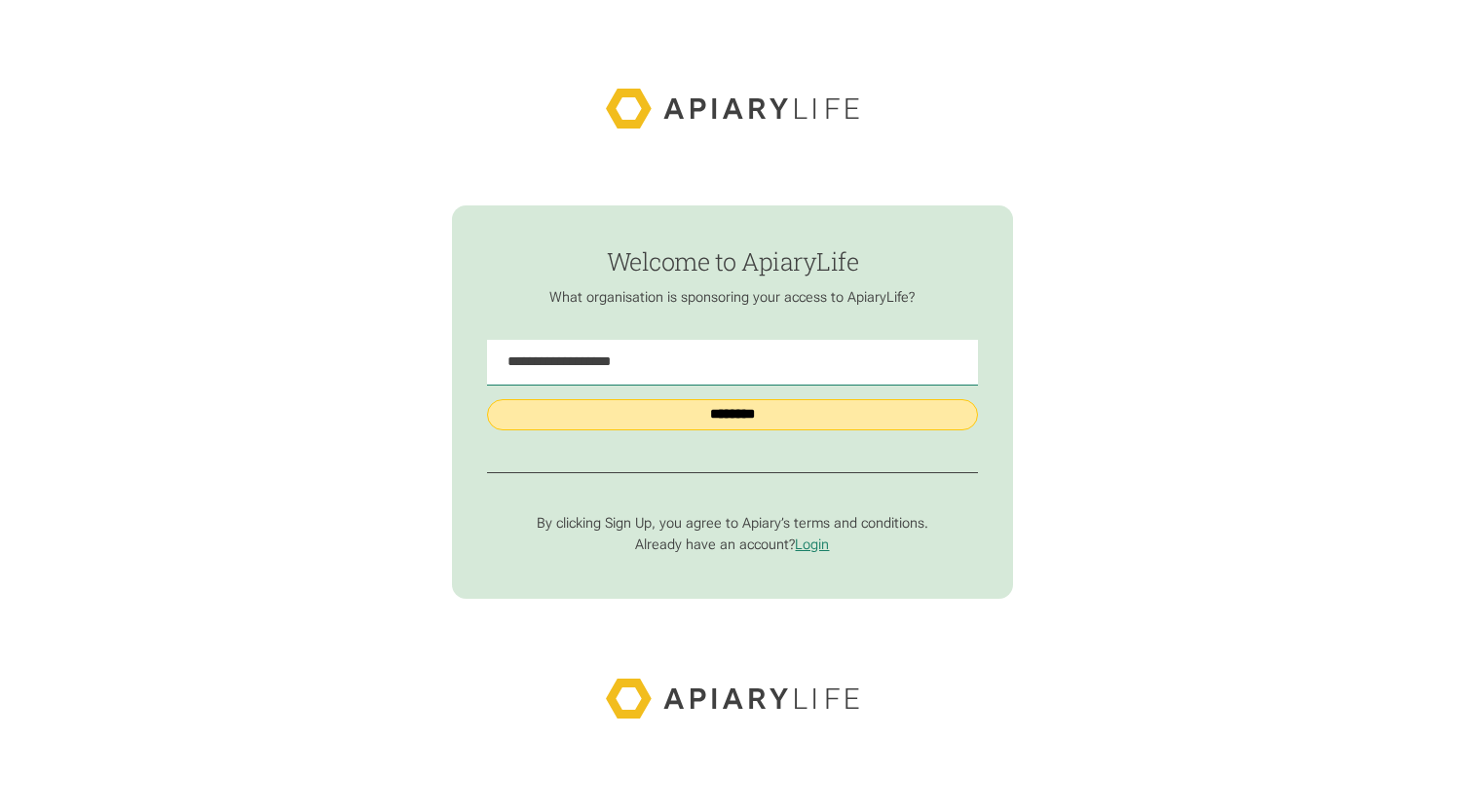 click on "********" at bounding box center [732, 414] 